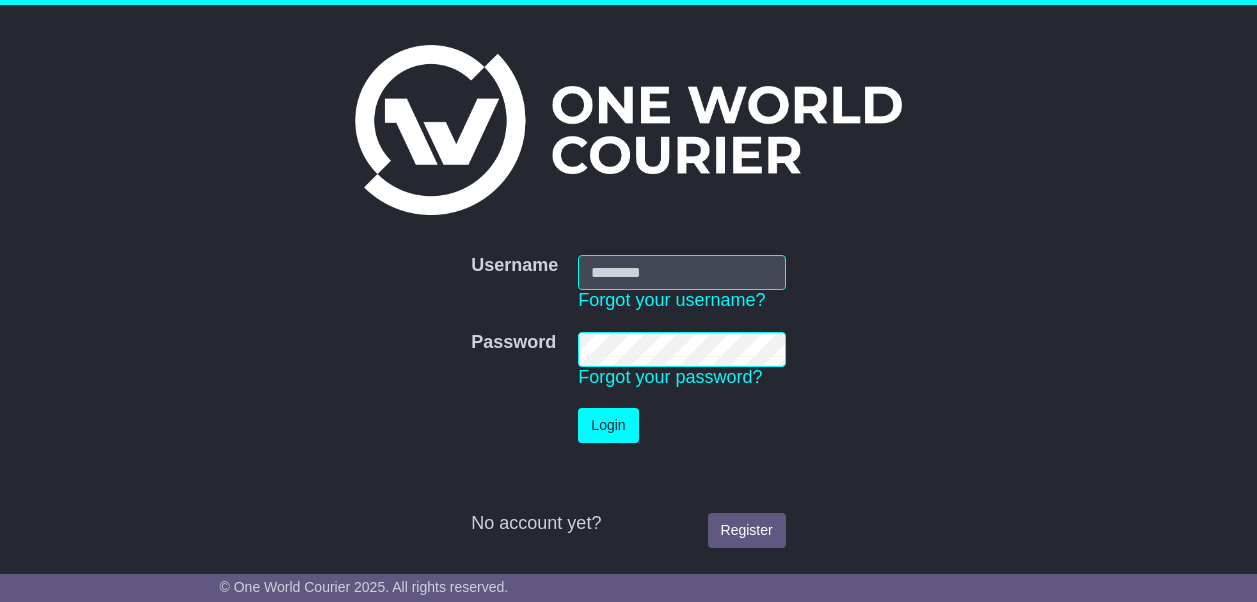 scroll, scrollTop: 0, scrollLeft: 0, axis: both 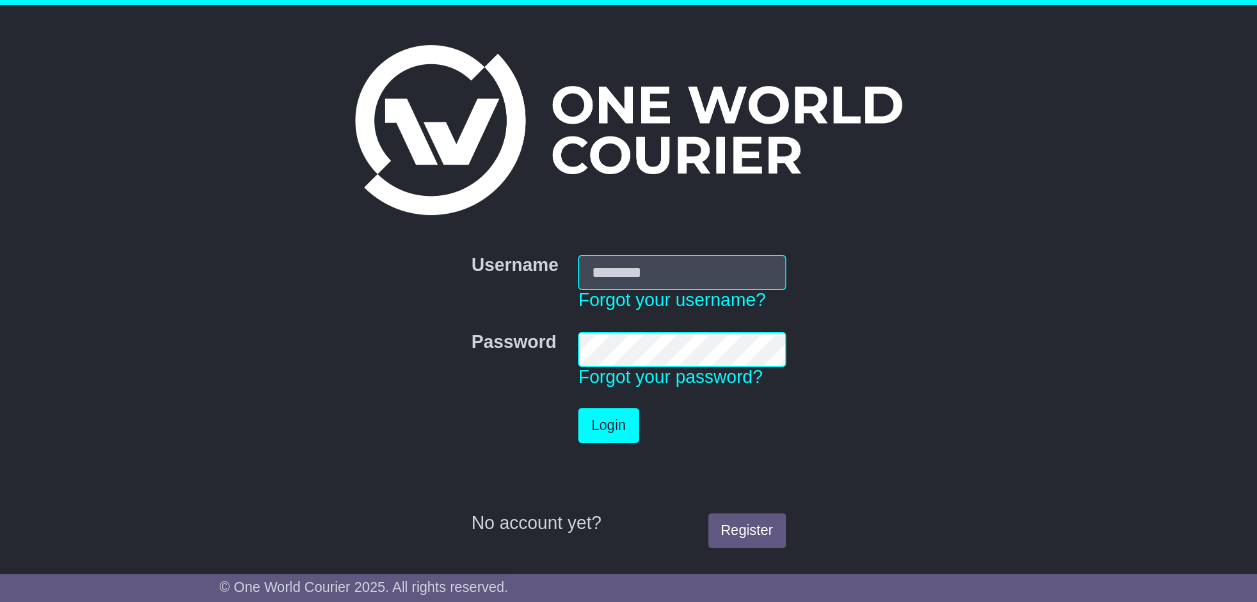 type on "**********" 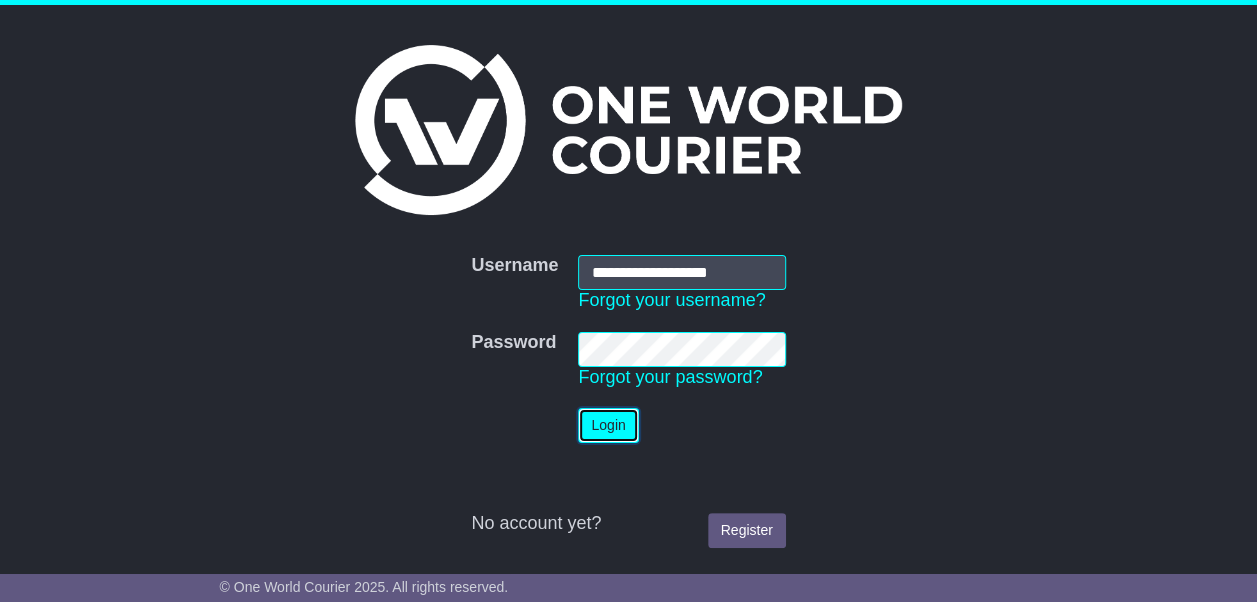 click on "Login" at bounding box center [608, 425] 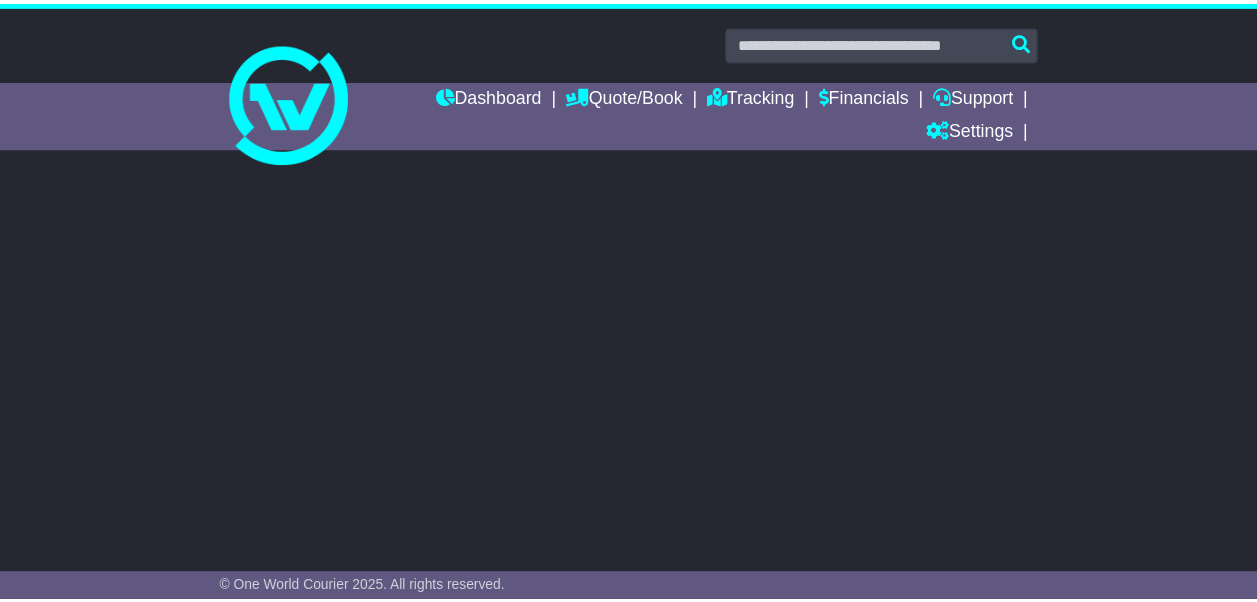 scroll, scrollTop: 0, scrollLeft: 0, axis: both 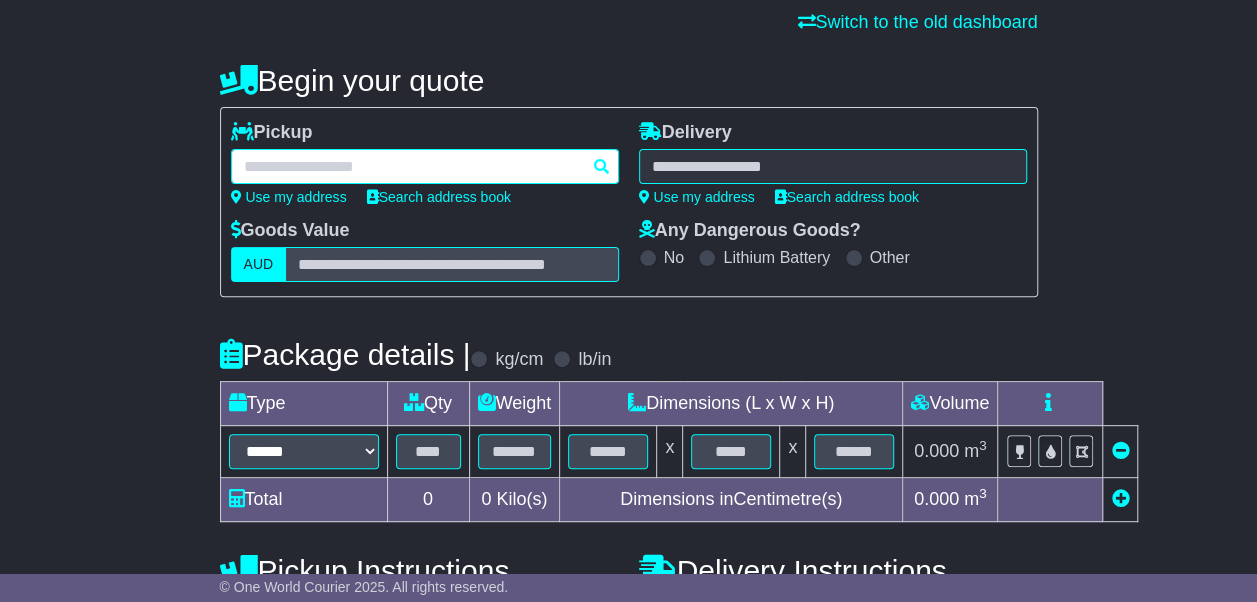 click at bounding box center [425, 166] 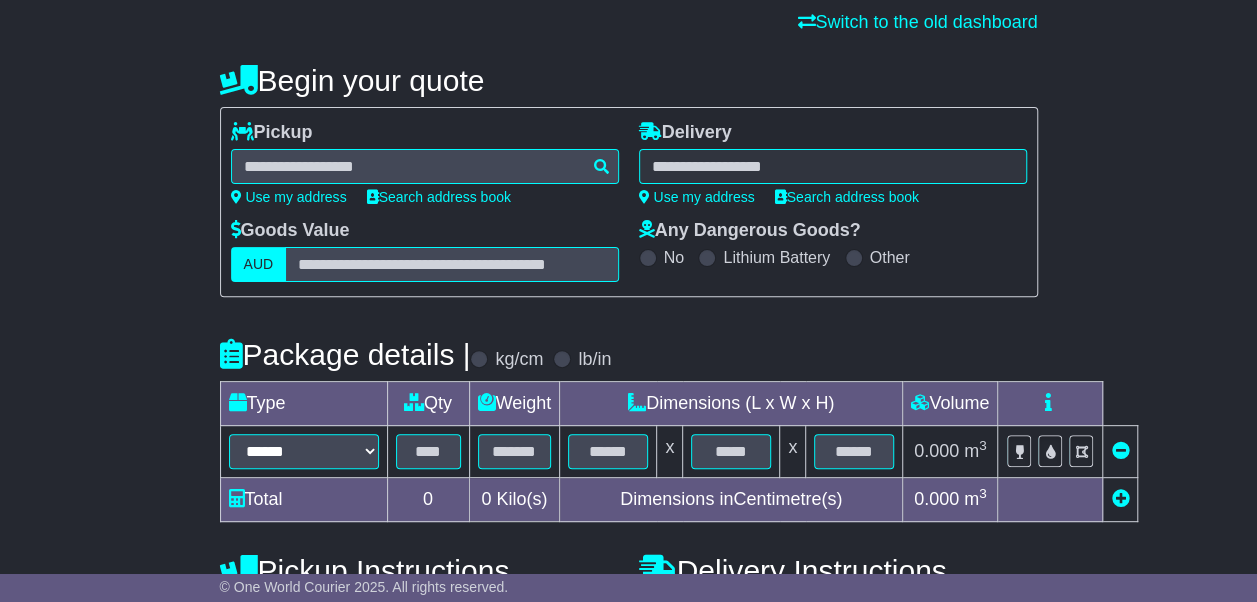 click on "**********" at bounding box center [628, 457] 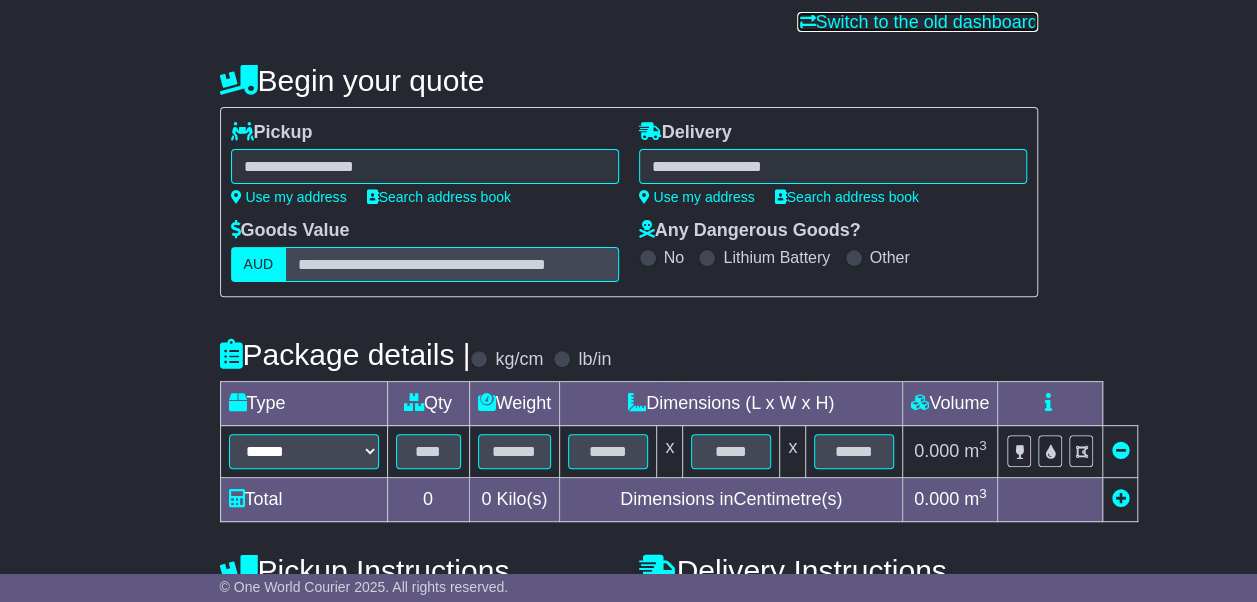 click on "Switch to the old dashboard" at bounding box center (917, 22) 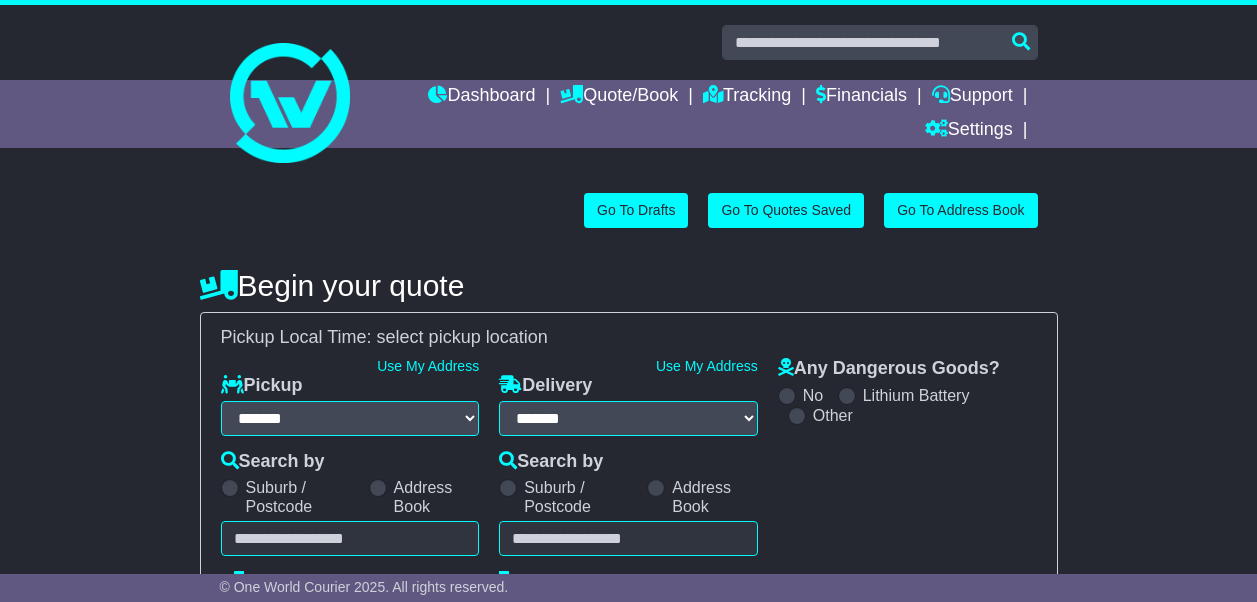 select on "**" 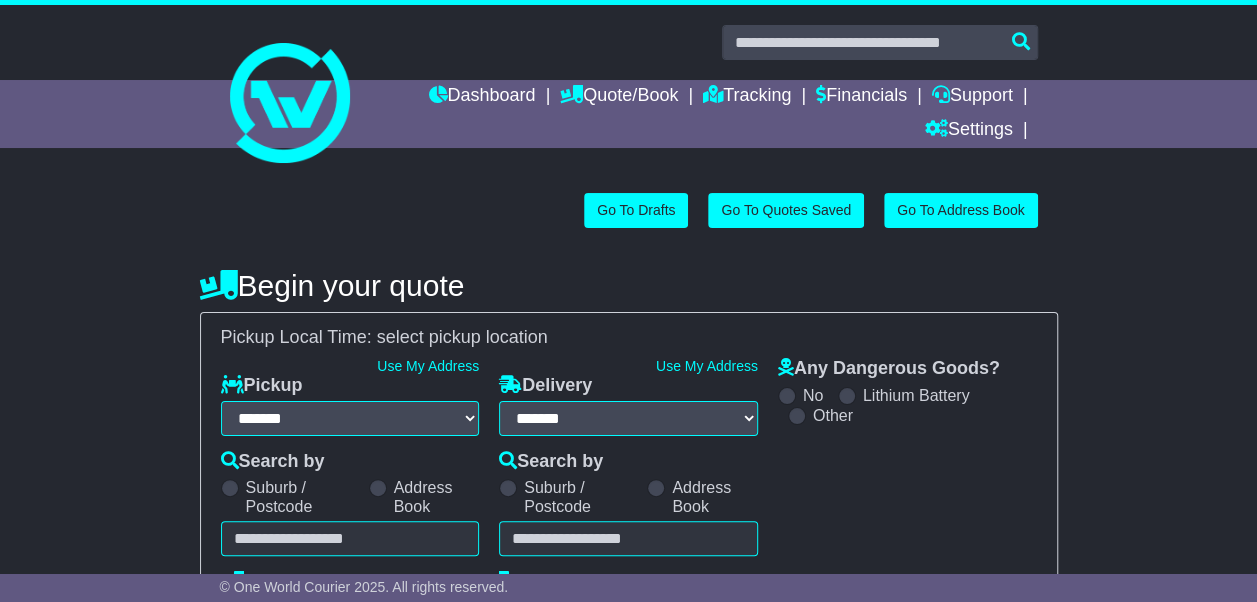 scroll, scrollTop: 0, scrollLeft: 0, axis: both 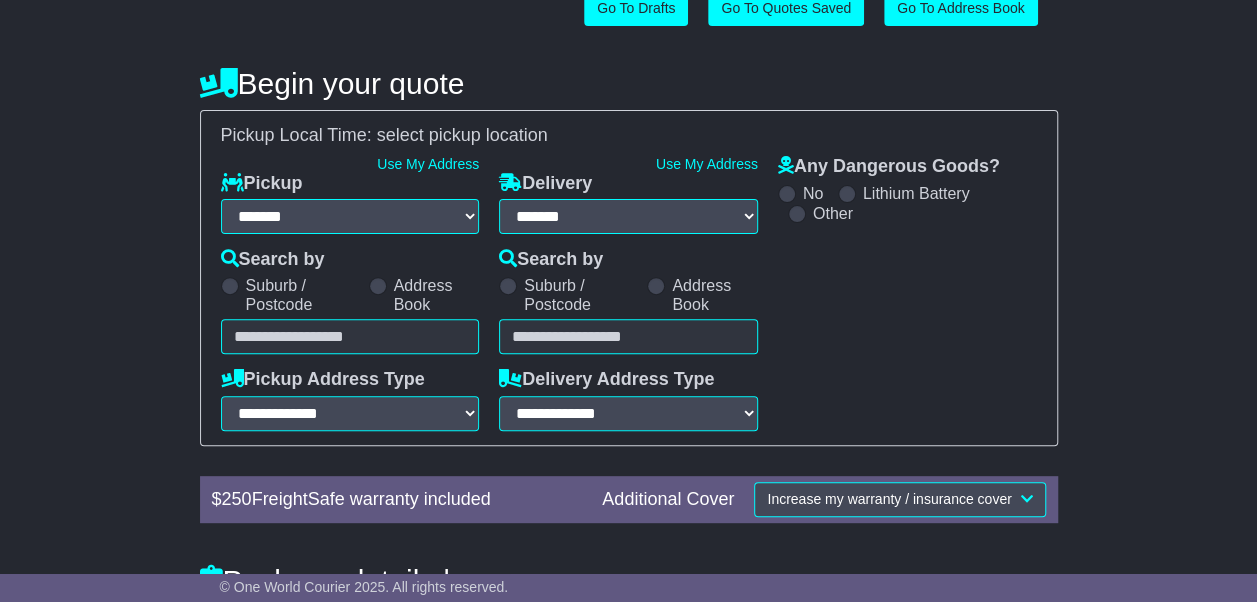 click at bounding box center (350, 336) 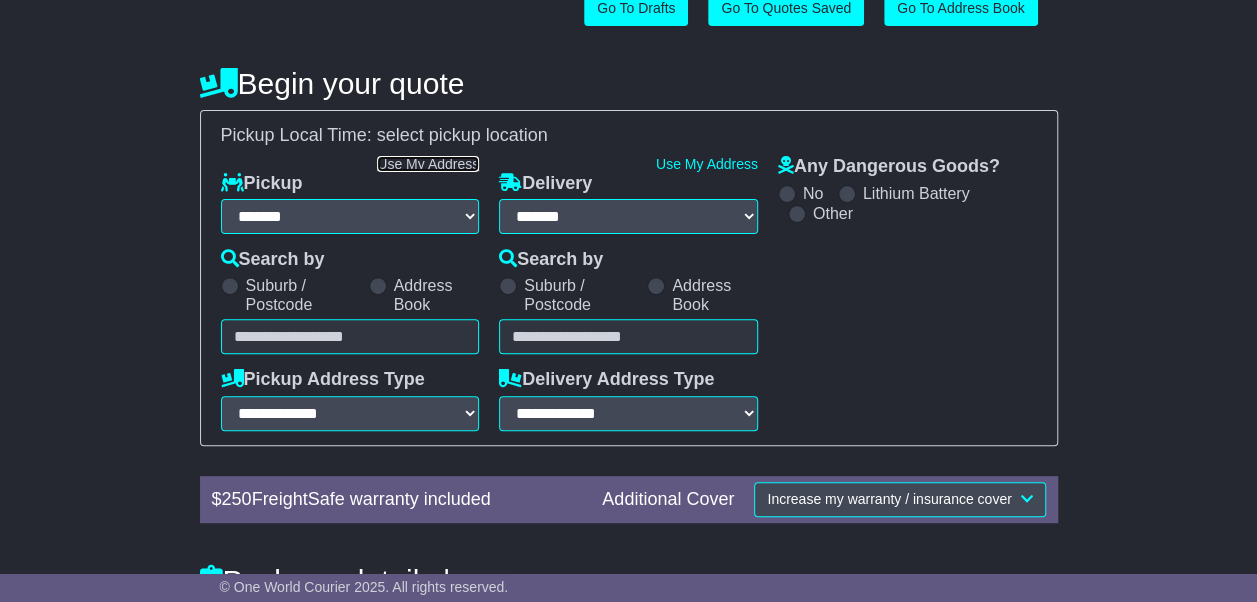 click on "Use My Address" at bounding box center [428, 164] 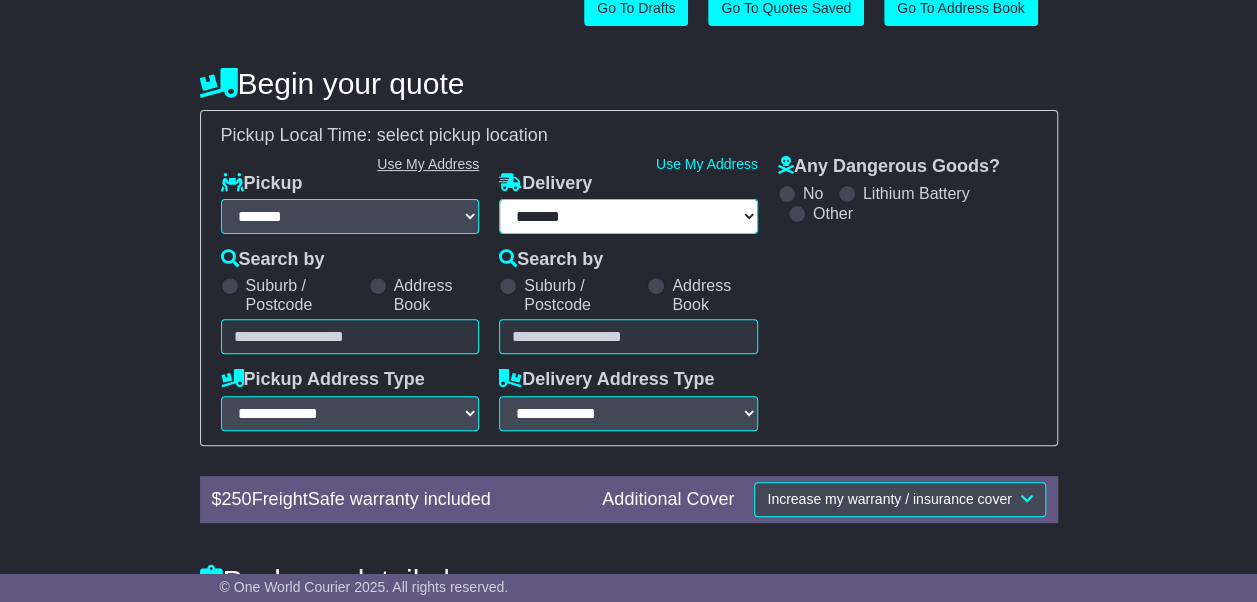 type on "**********" 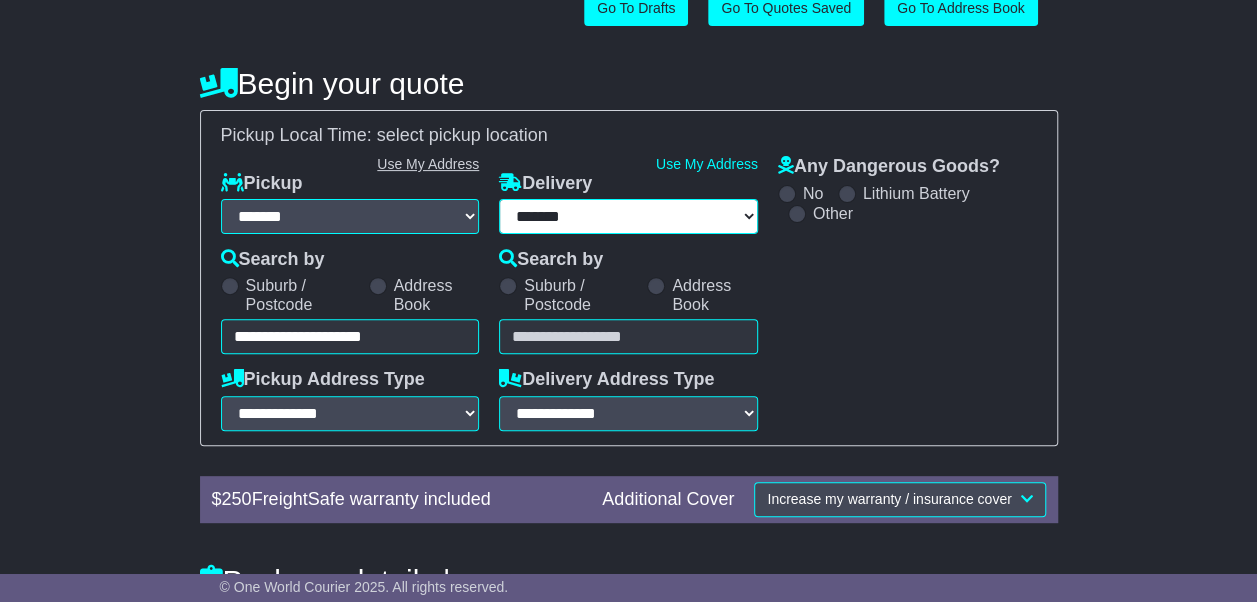select on "**********" 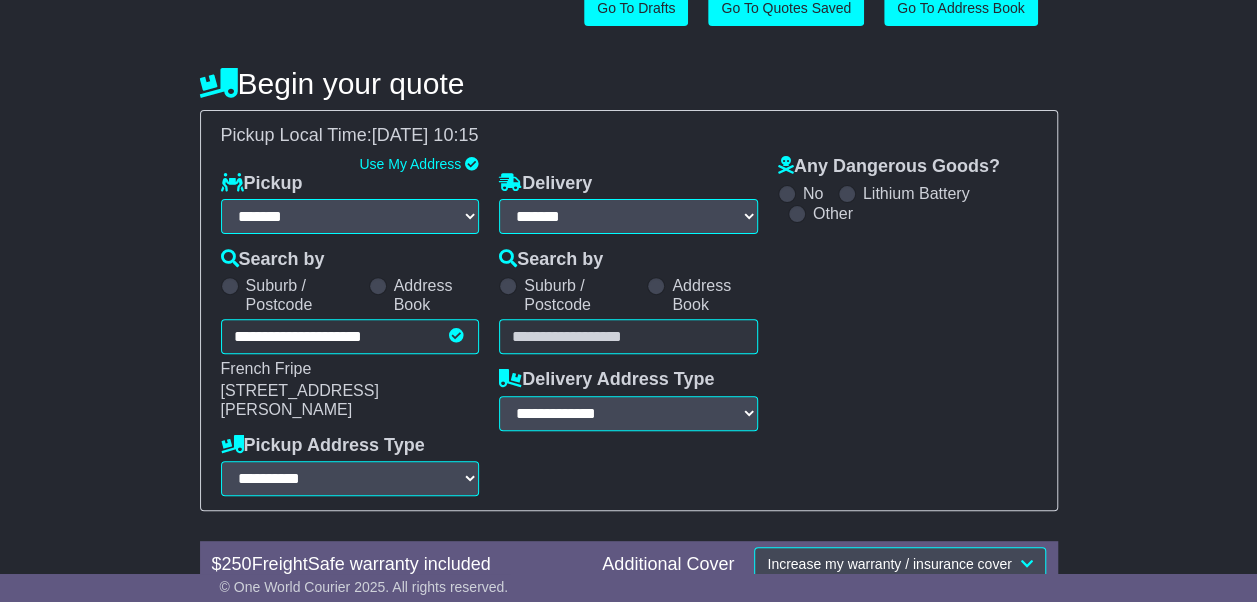 click at bounding box center (628, 336) 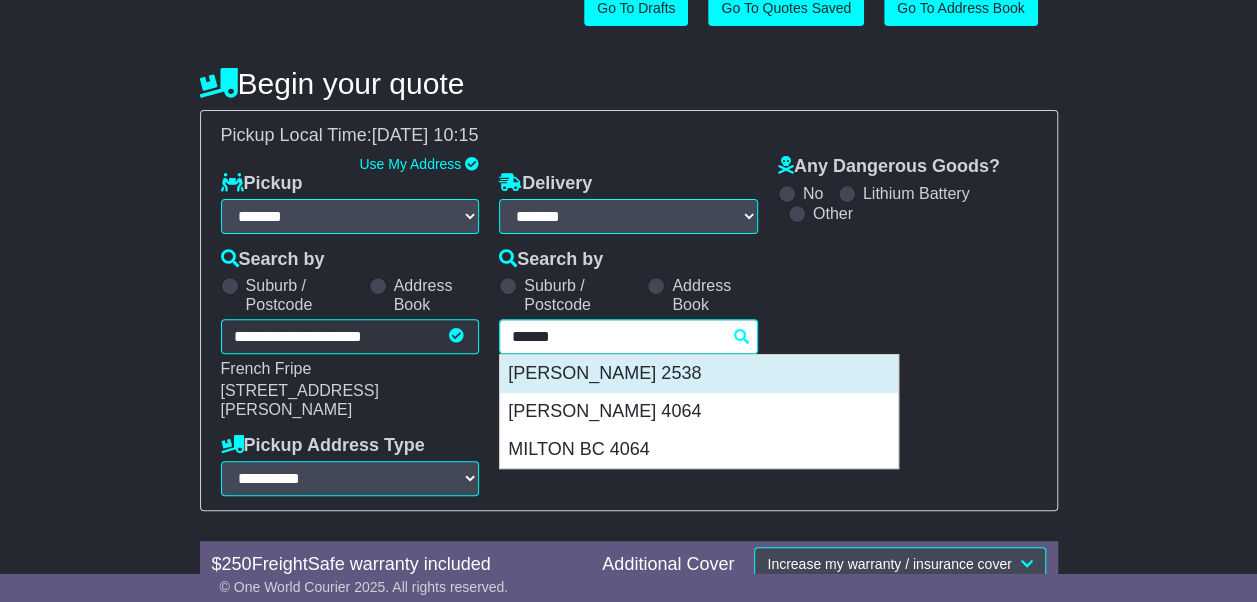 click on "MILTON 2538" at bounding box center [699, 374] 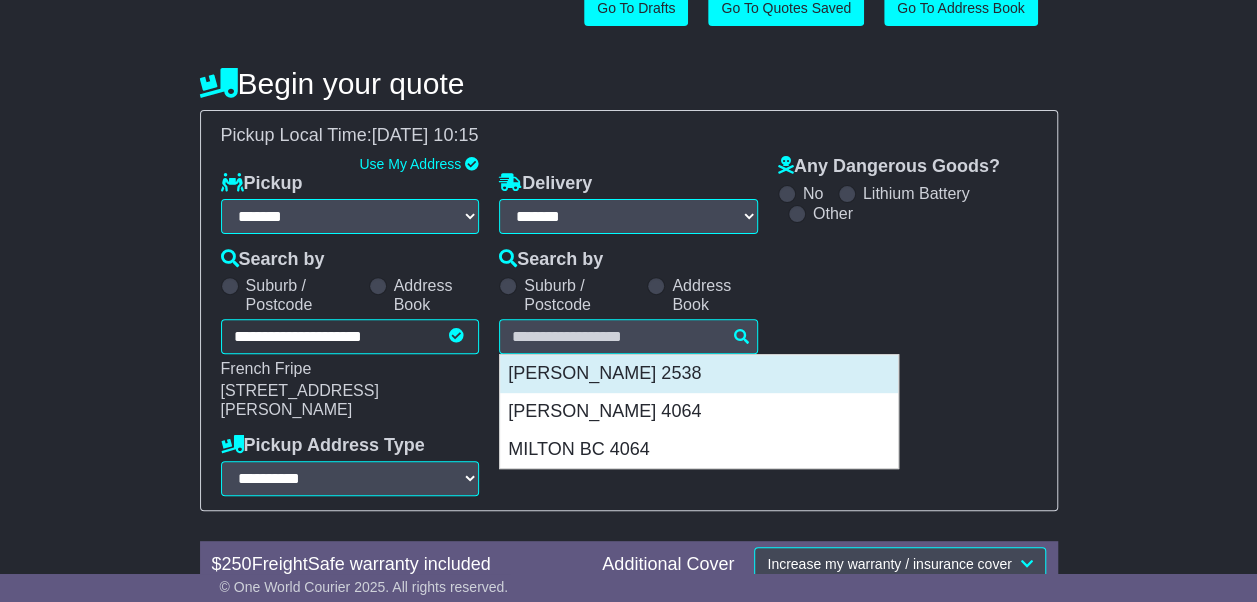type on "**********" 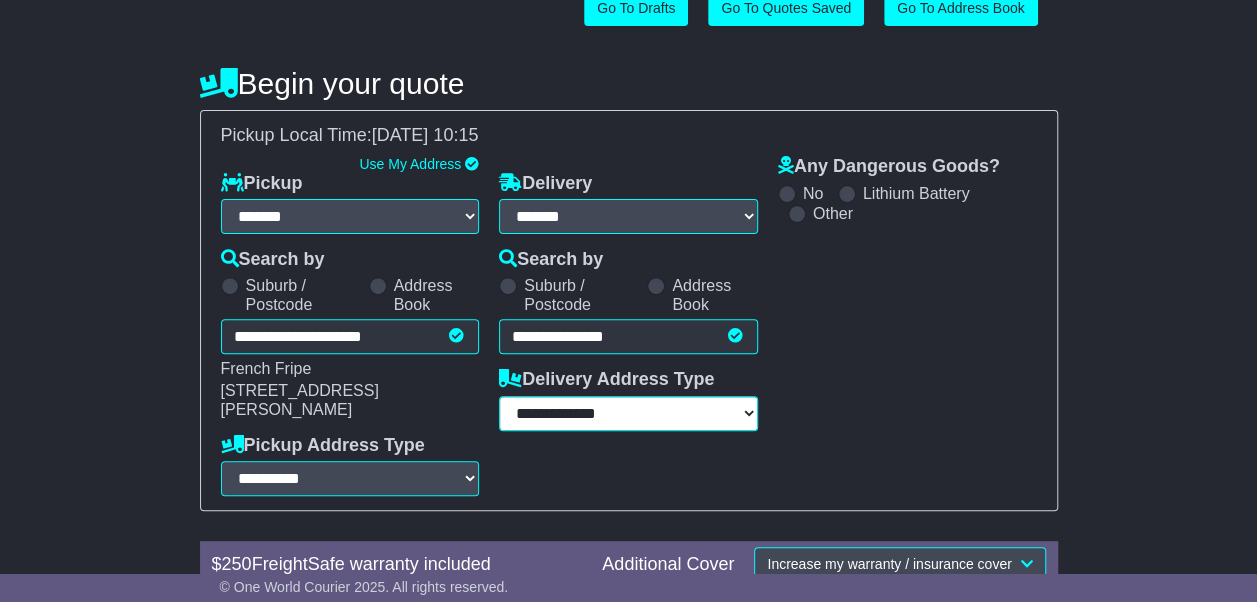 click on "**********" at bounding box center [628, 413] 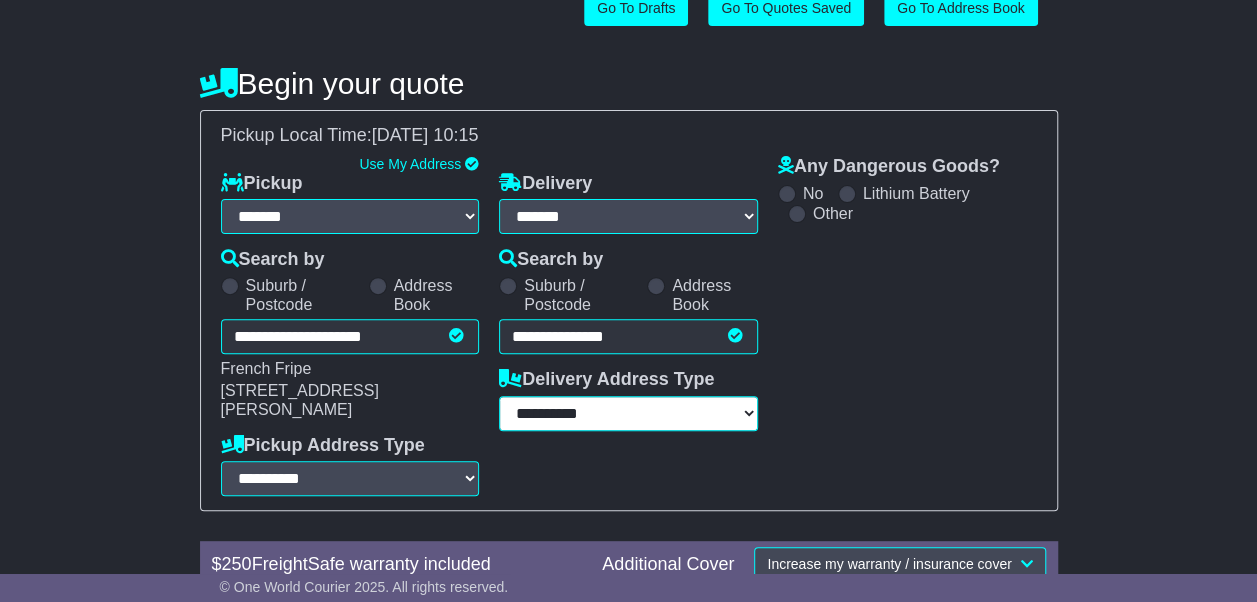 click on "**********" at bounding box center [628, 413] 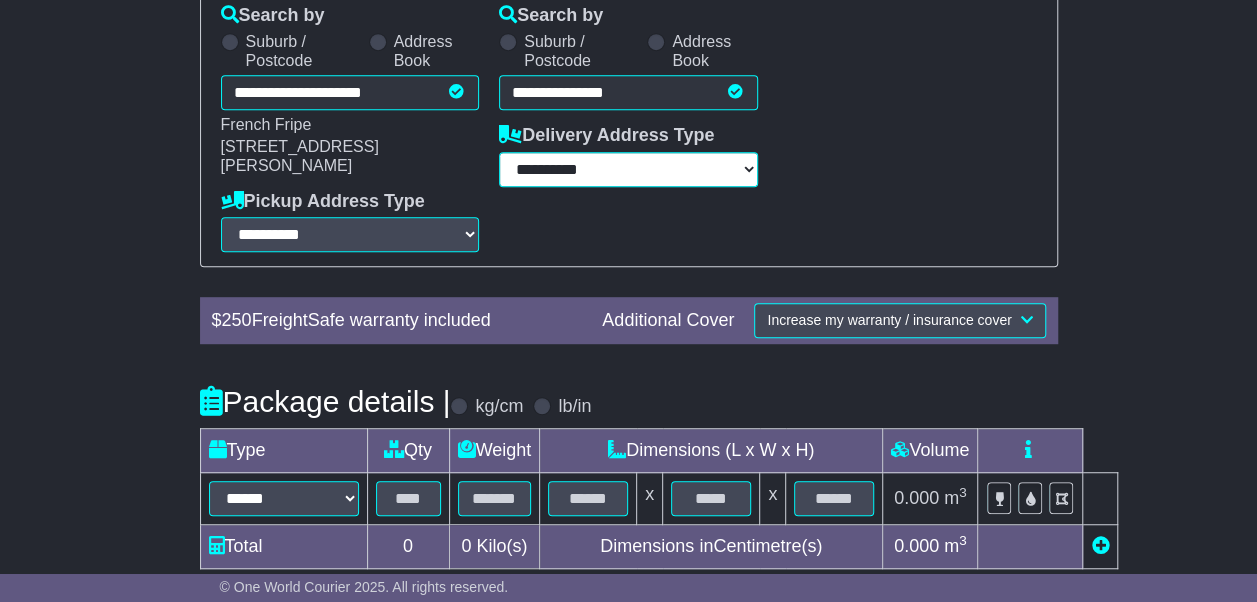 scroll, scrollTop: 448, scrollLeft: 0, axis: vertical 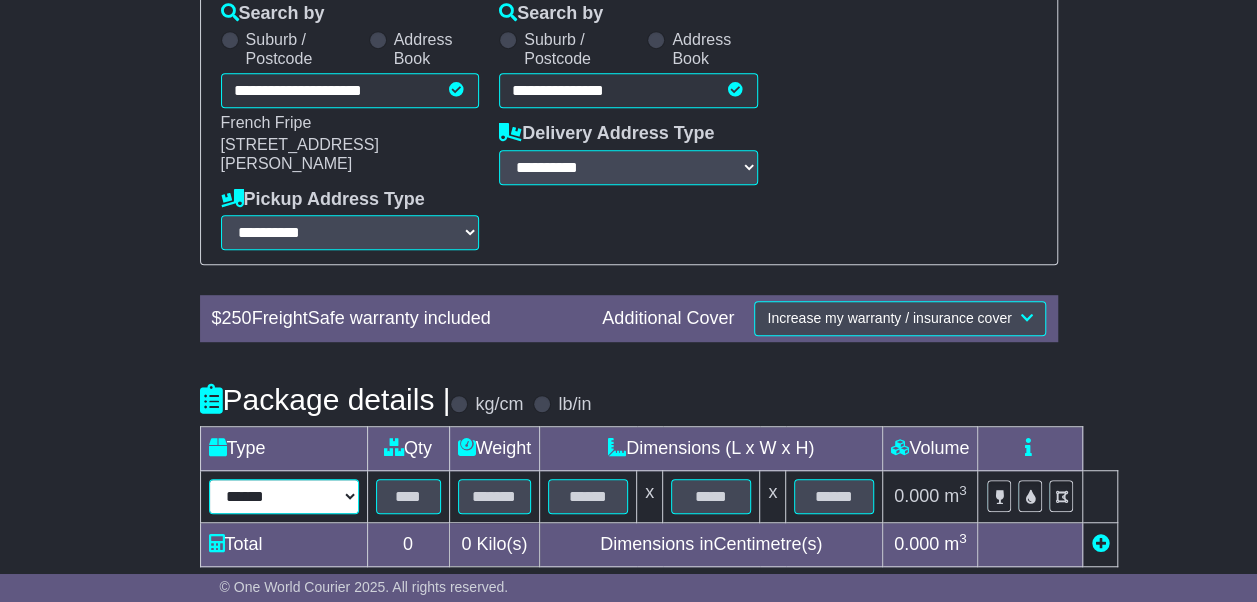click on "****** ****** *** ******** ***** **** **** ****** *** *******" at bounding box center (284, 496) 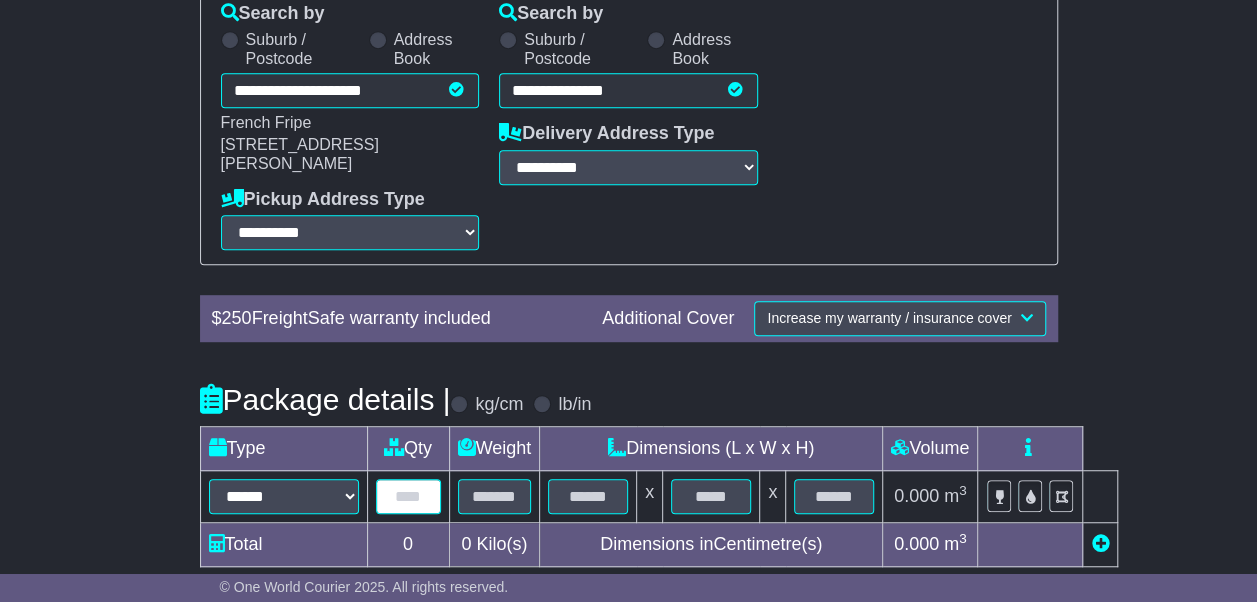 click at bounding box center [408, 496] 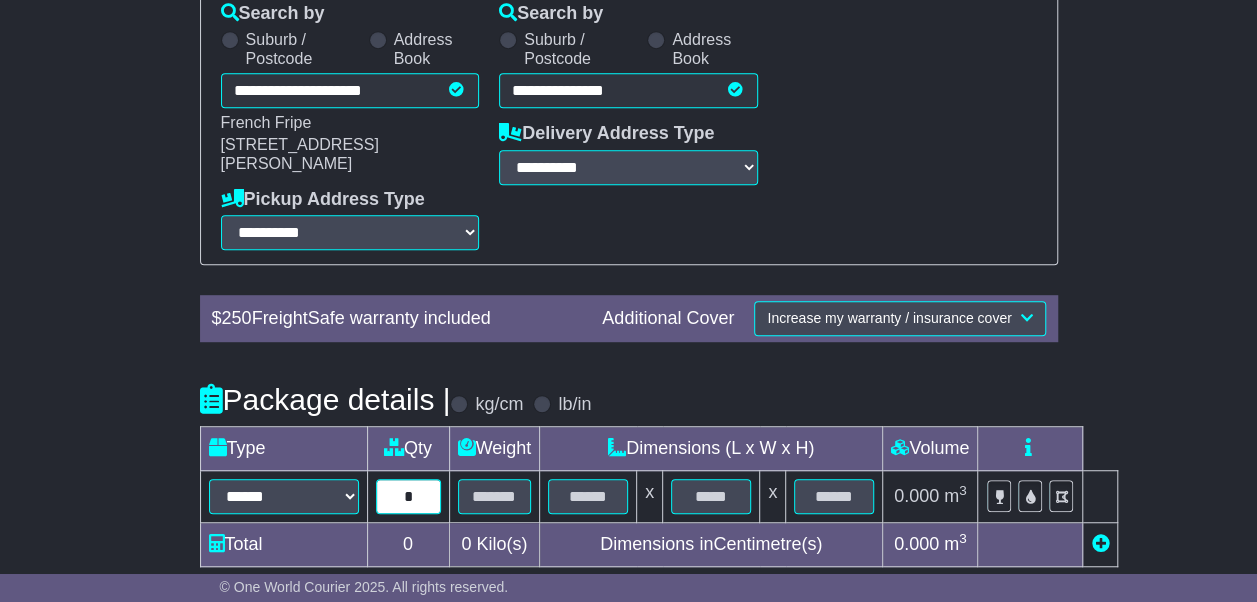 type on "*" 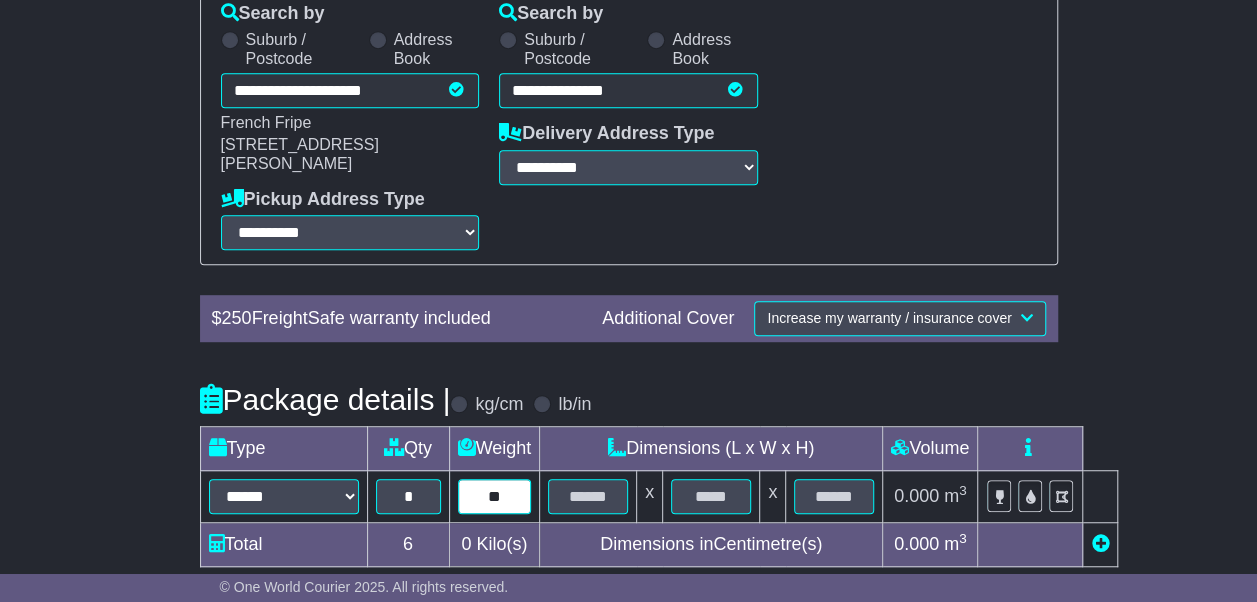type on "**" 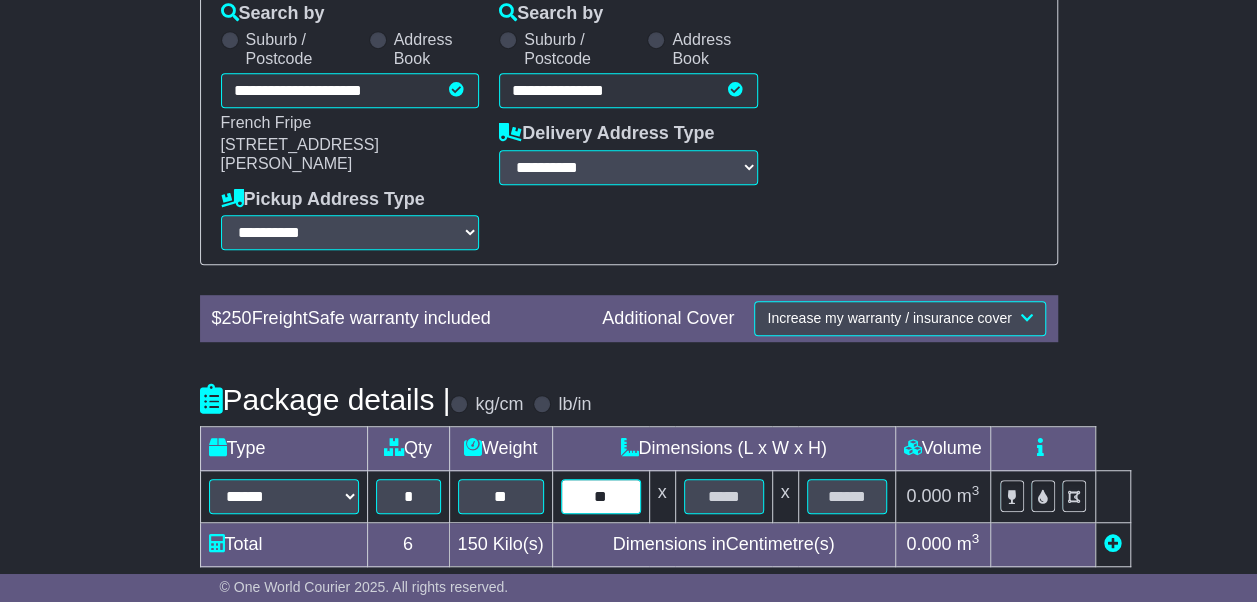 type on "**" 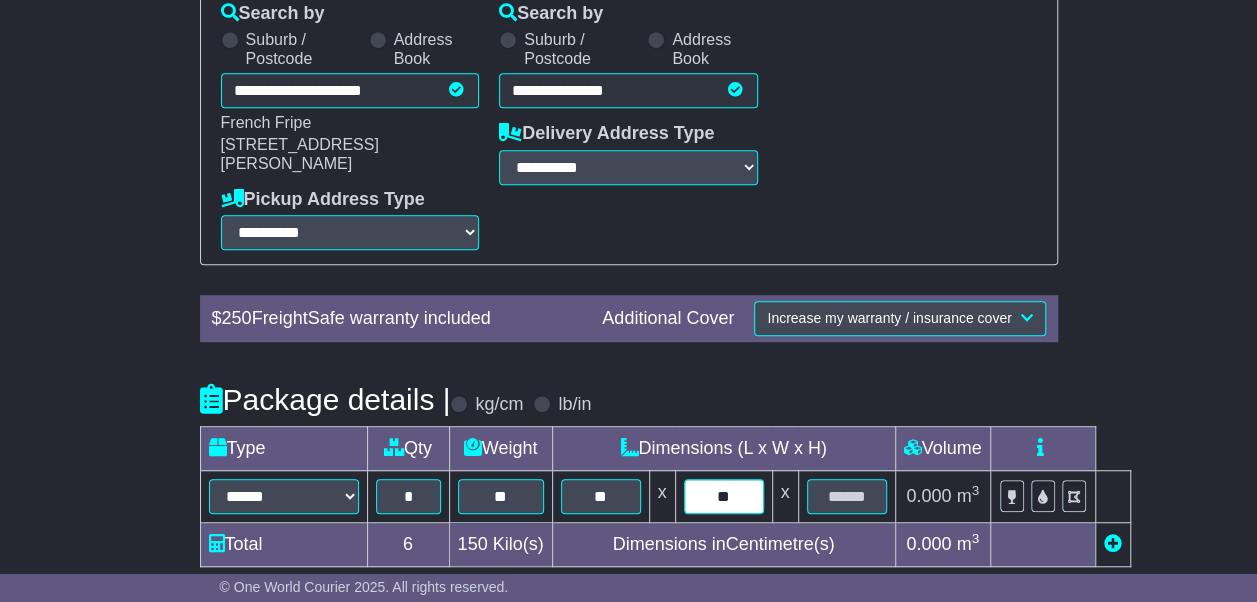 type on "**" 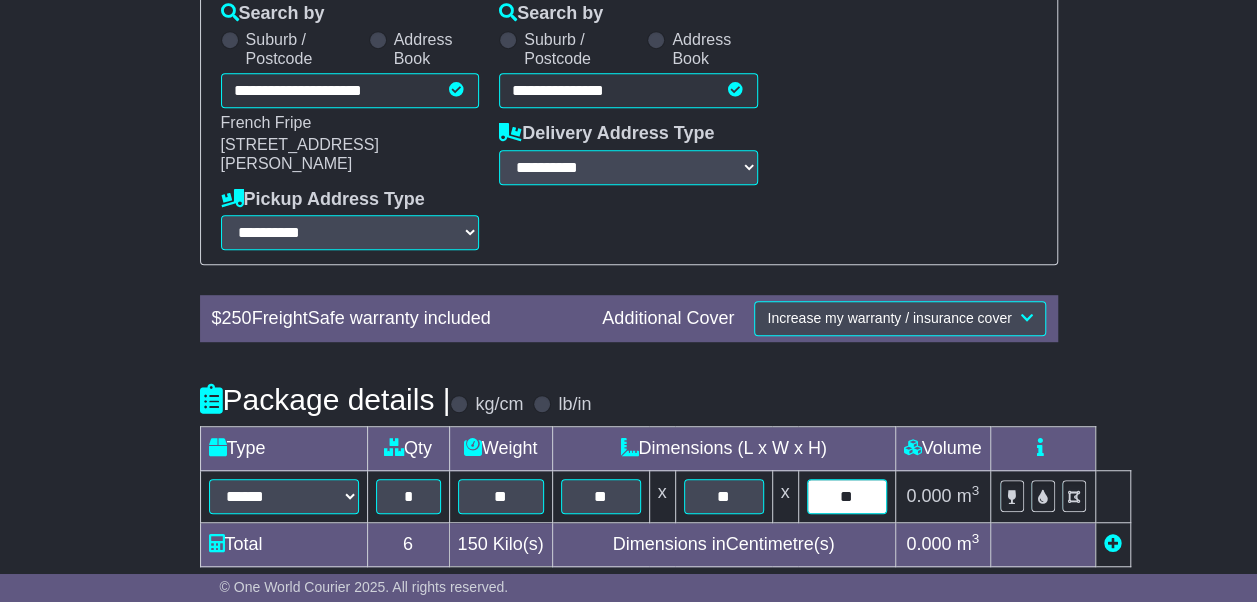 scroll, scrollTop: 505, scrollLeft: 0, axis: vertical 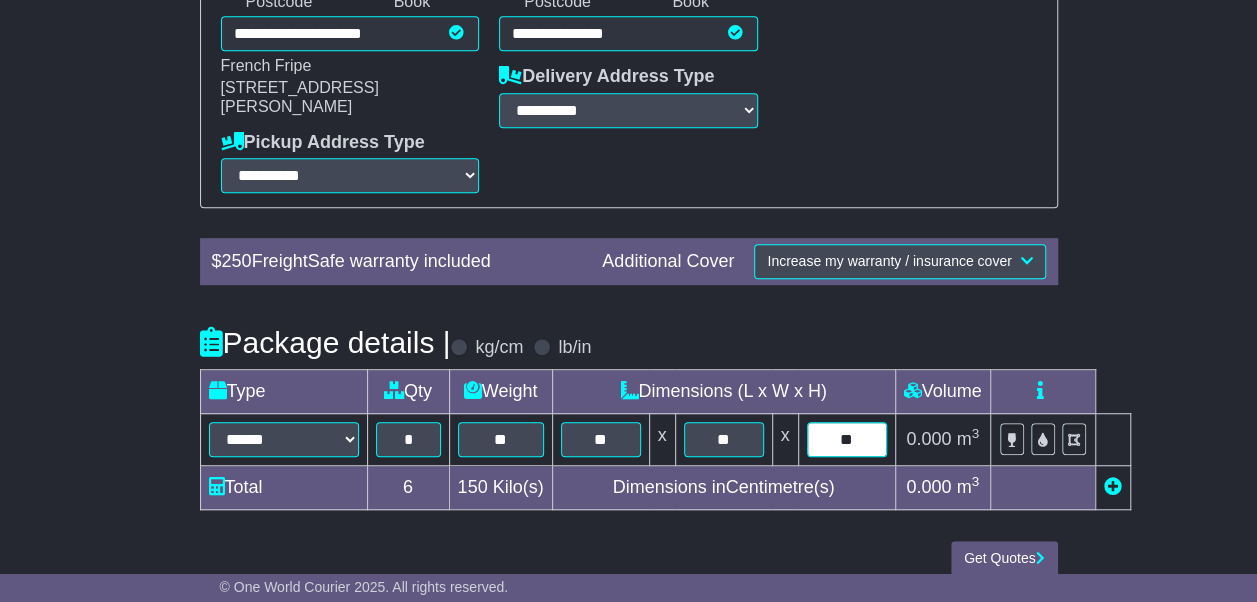 type on "**" 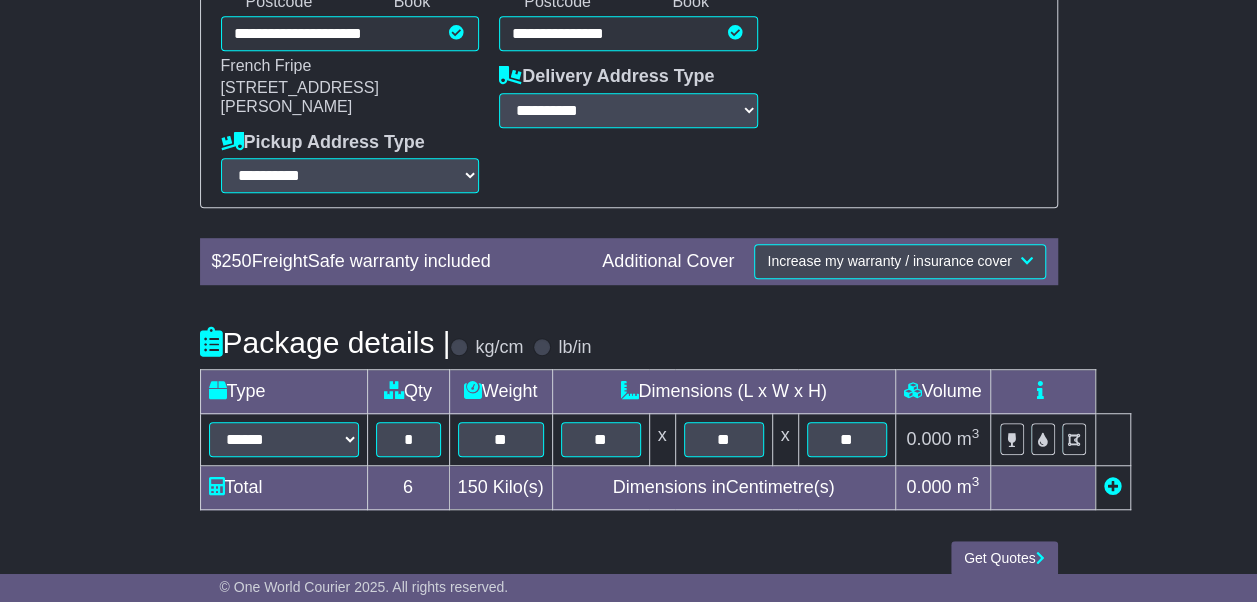 click on "Package details |
kg/cm
lb/in" at bounding box center (629, 342) 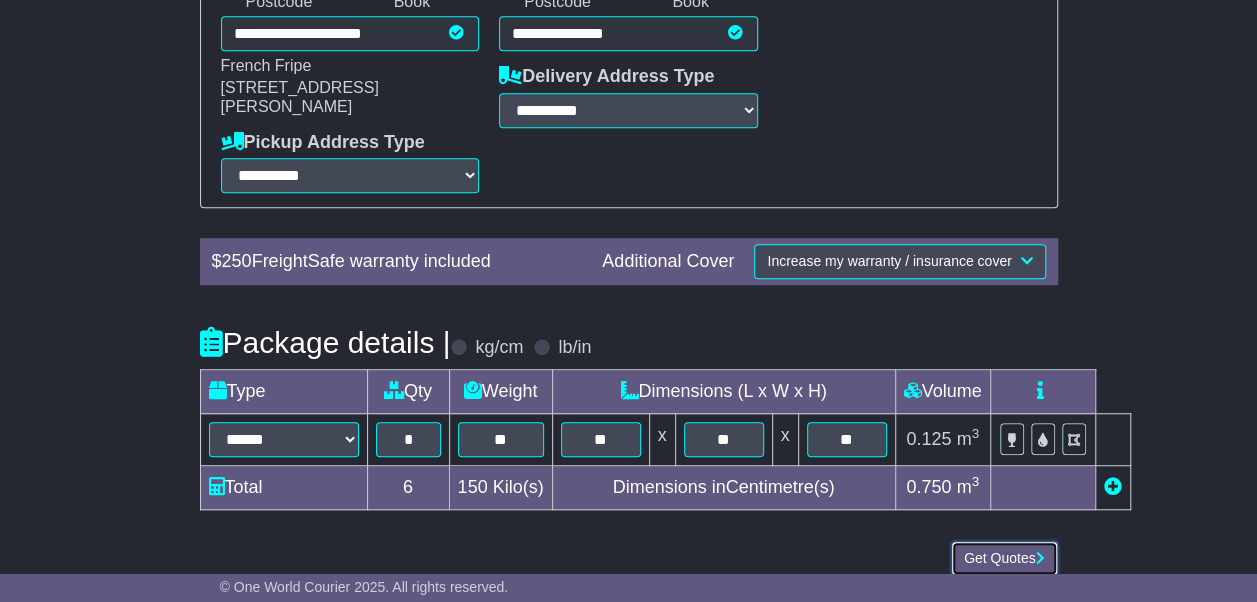 click on "Get Quotes" at bounding box center [1004, 558] 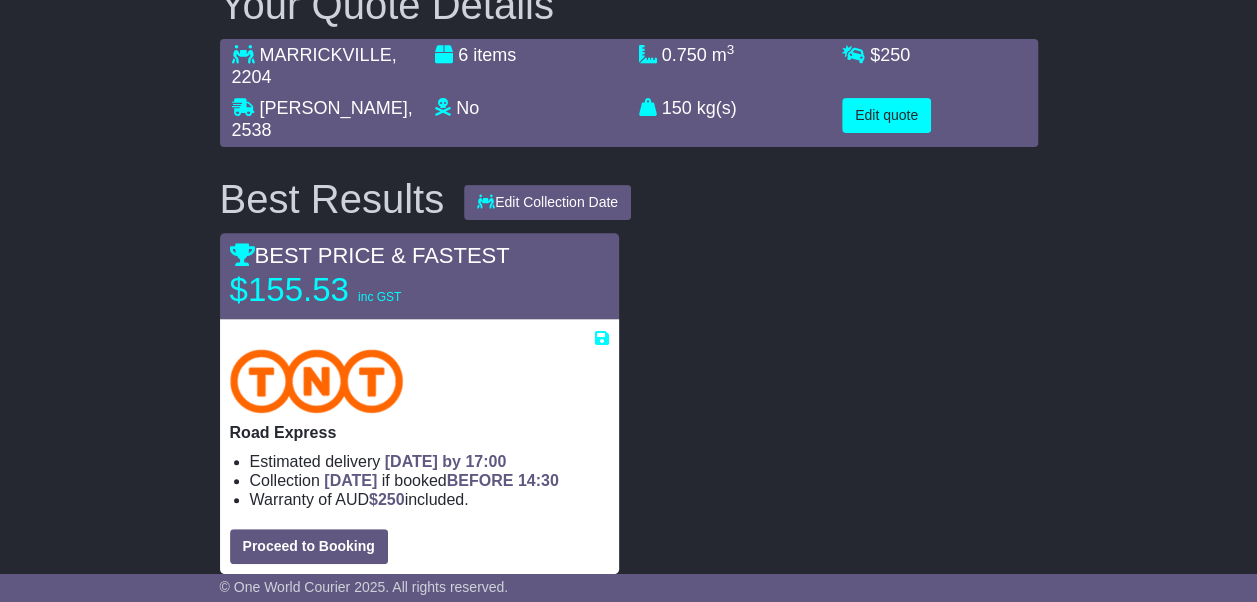 scroll, scrollTop: 0, scrollLeft: 0, axis: both 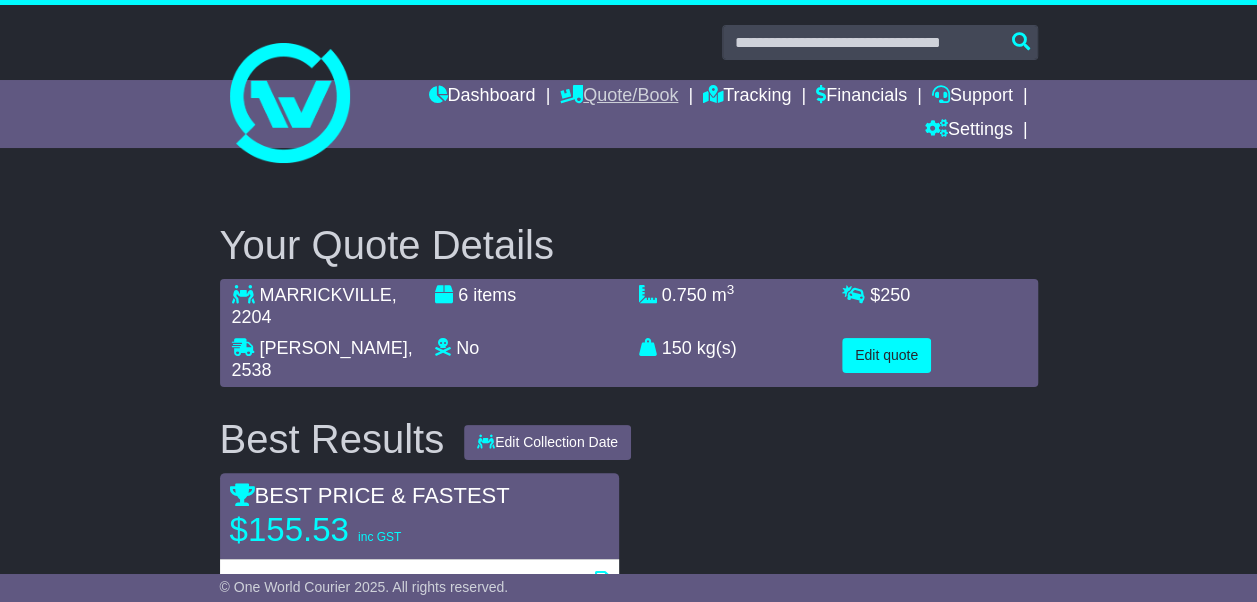 click on "Quote/Book" at bounding box center (619, 97) 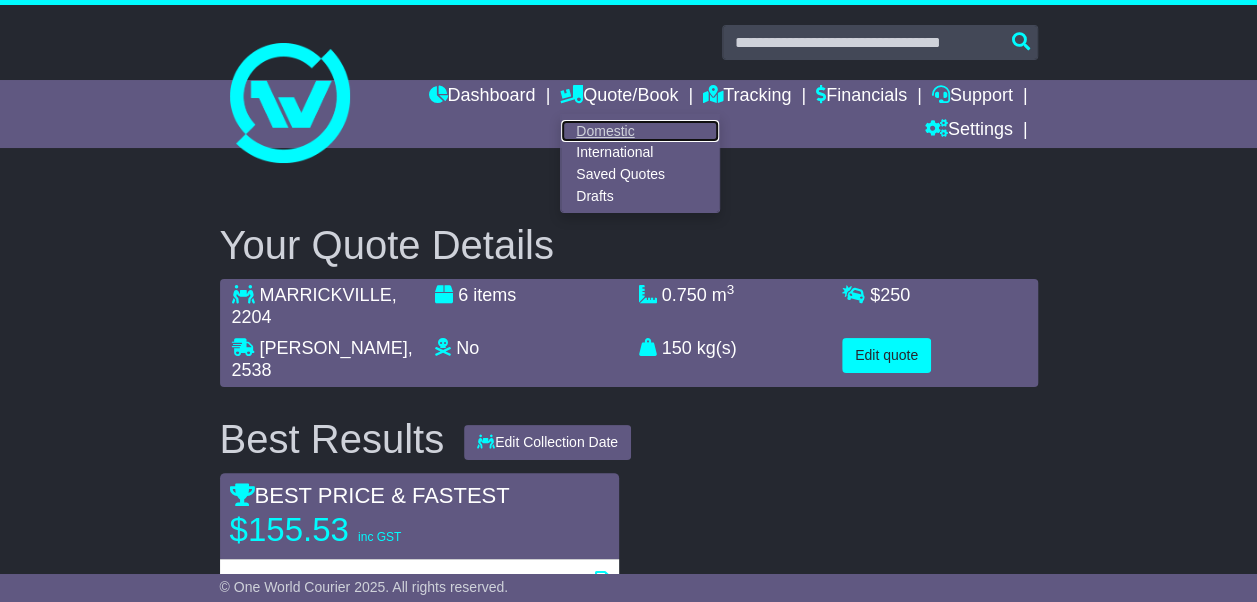 click on "Domestic" at bounding box center [640, 131] 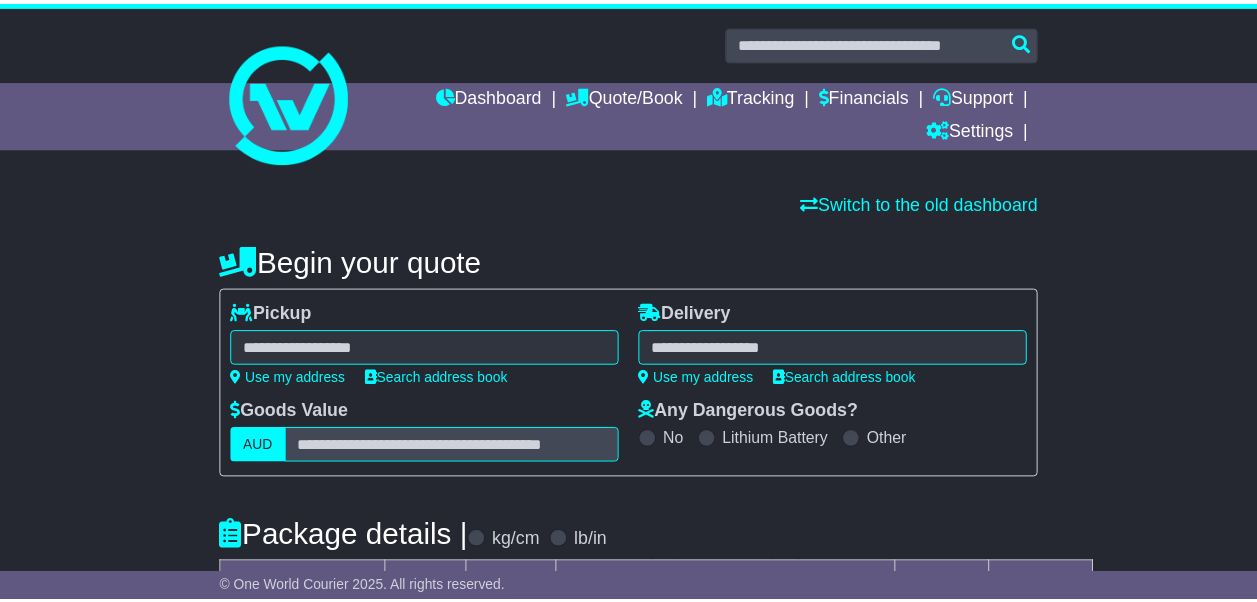 scroll, scrollTop: 0, scrollLeft: 0, axis: both 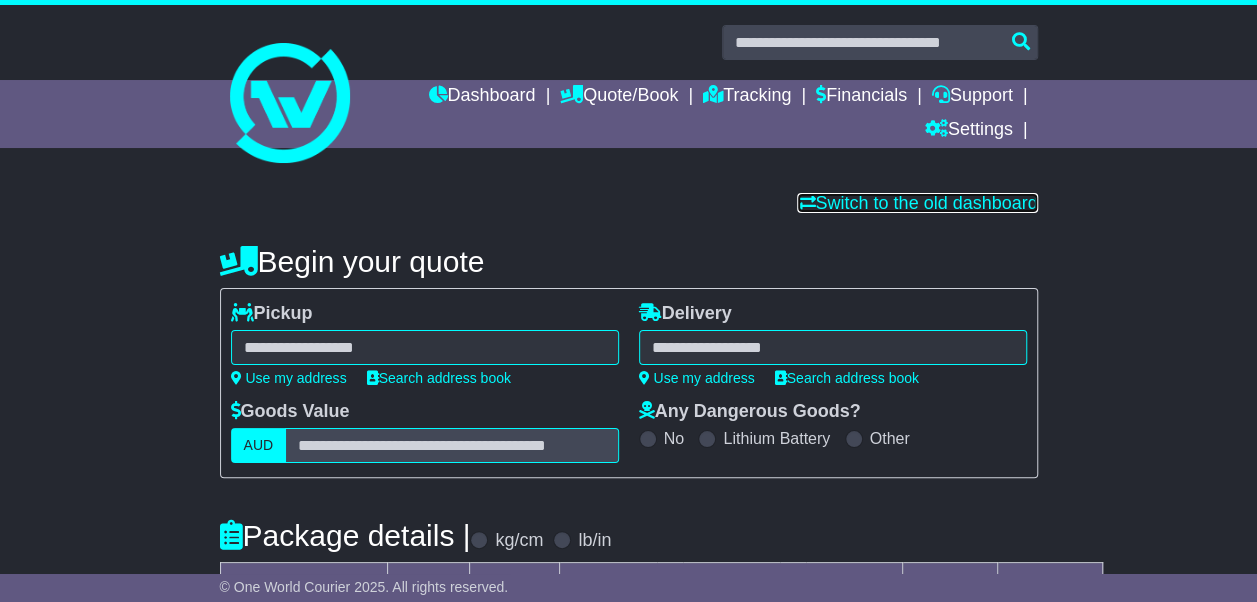 click on "Switch to the old dashboard" at bounding box center (917, 203) 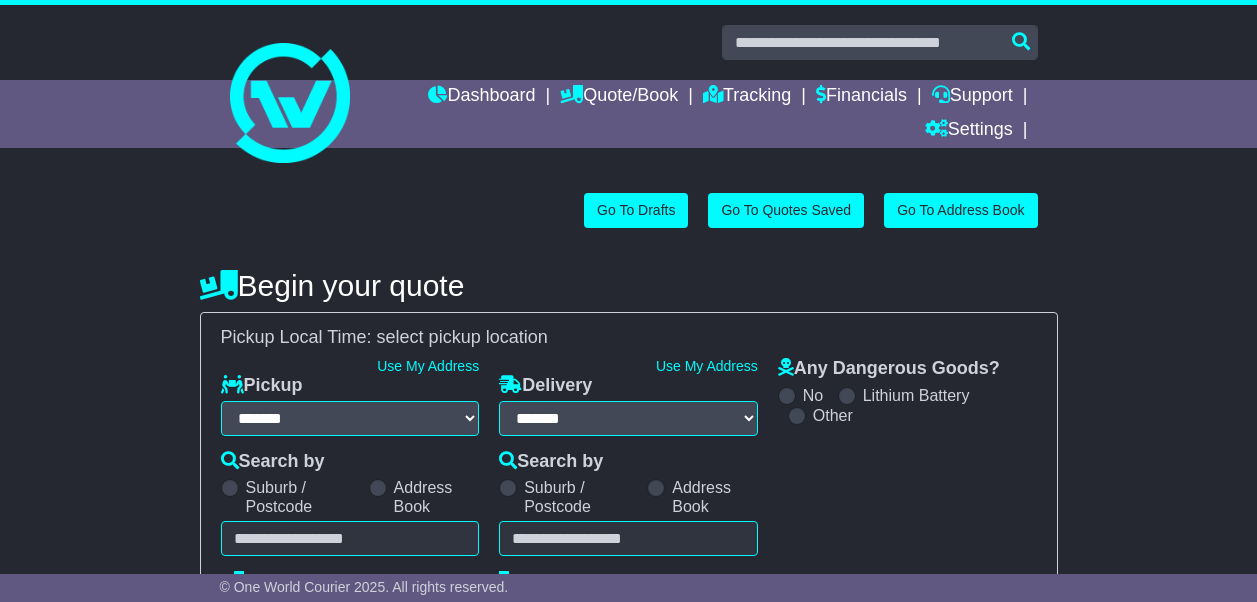 select on "**" 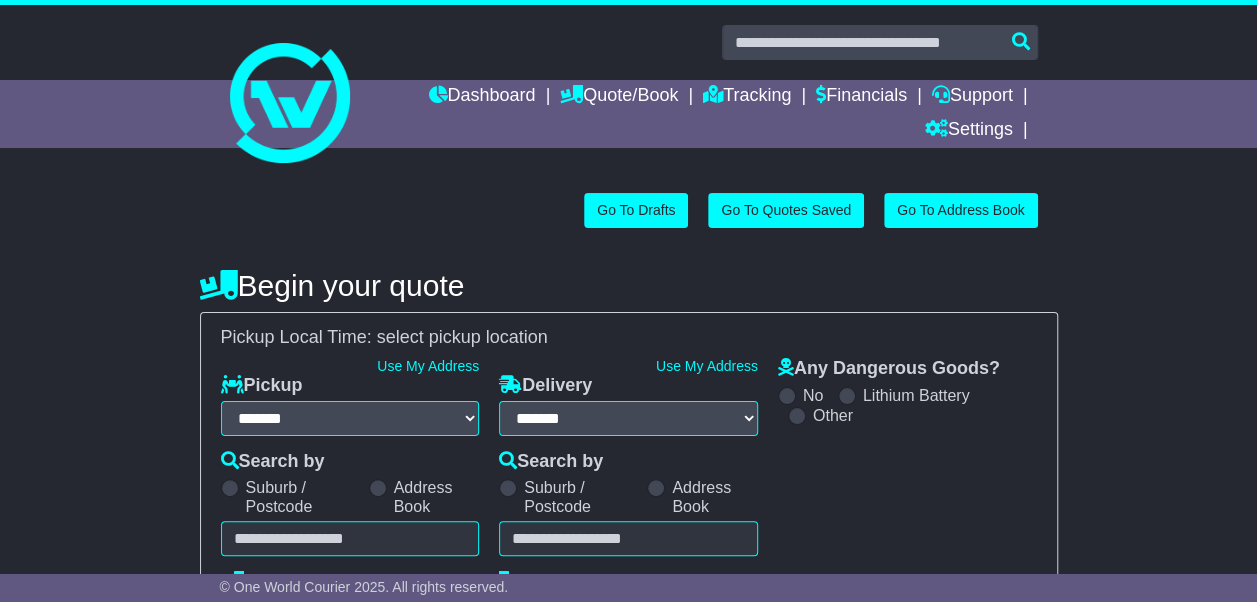 scroll, scrollTop: 0, scrollLeft: 0, axis: both 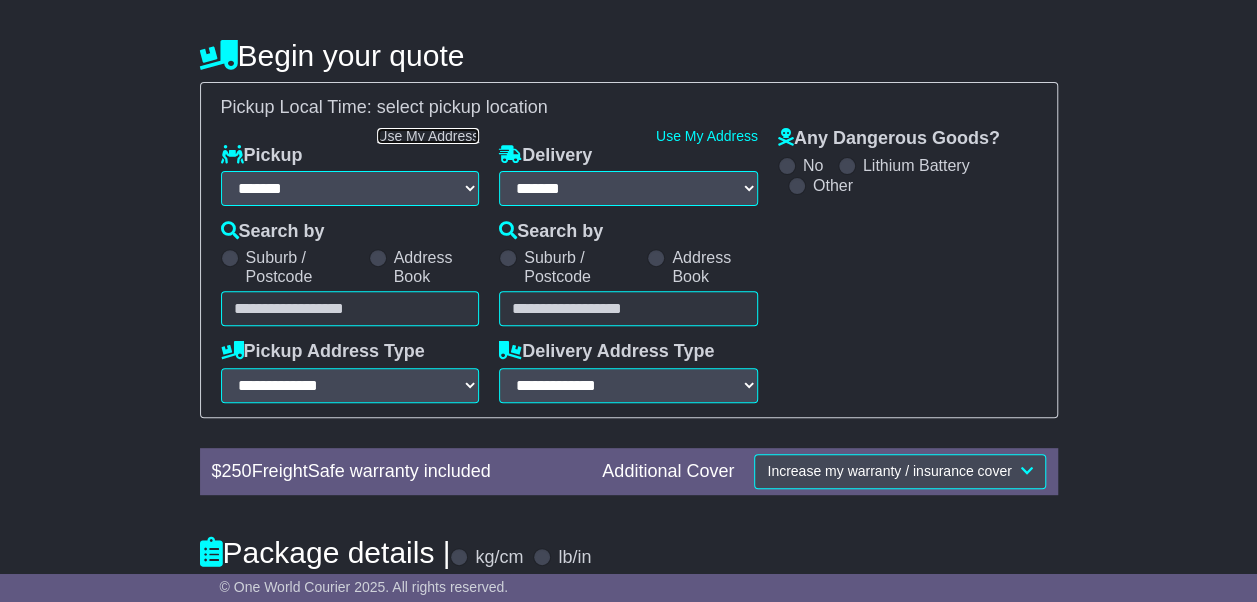 click on "Use My Address" at bounding box center [428, 136] 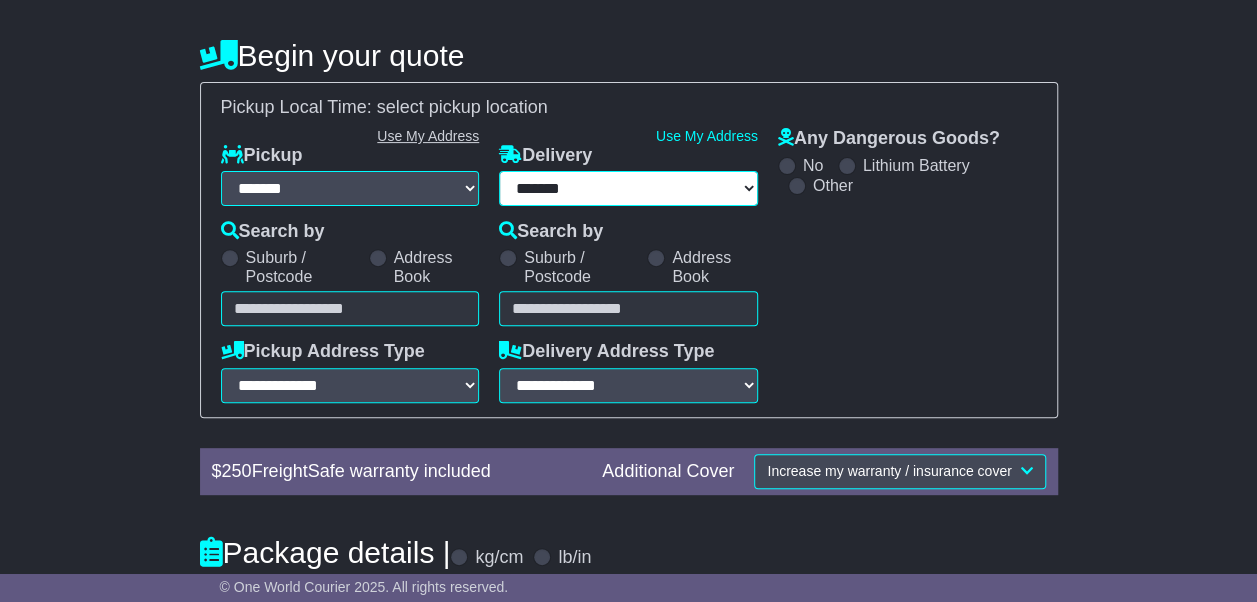 type on "**********" 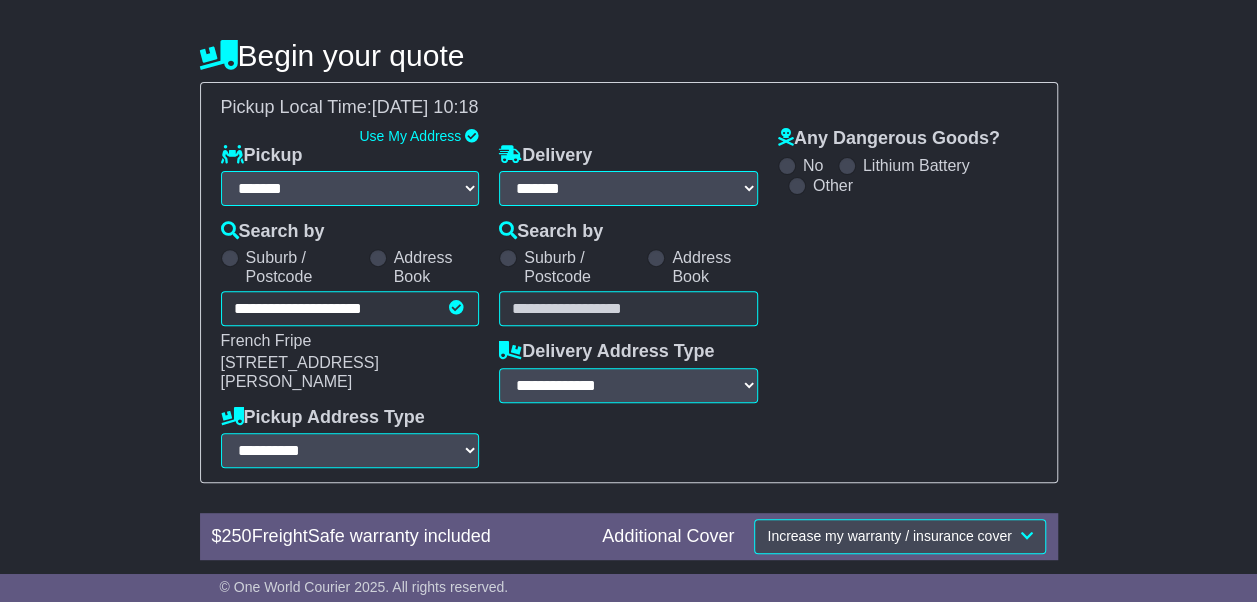 click at bounding box center [628, 308] 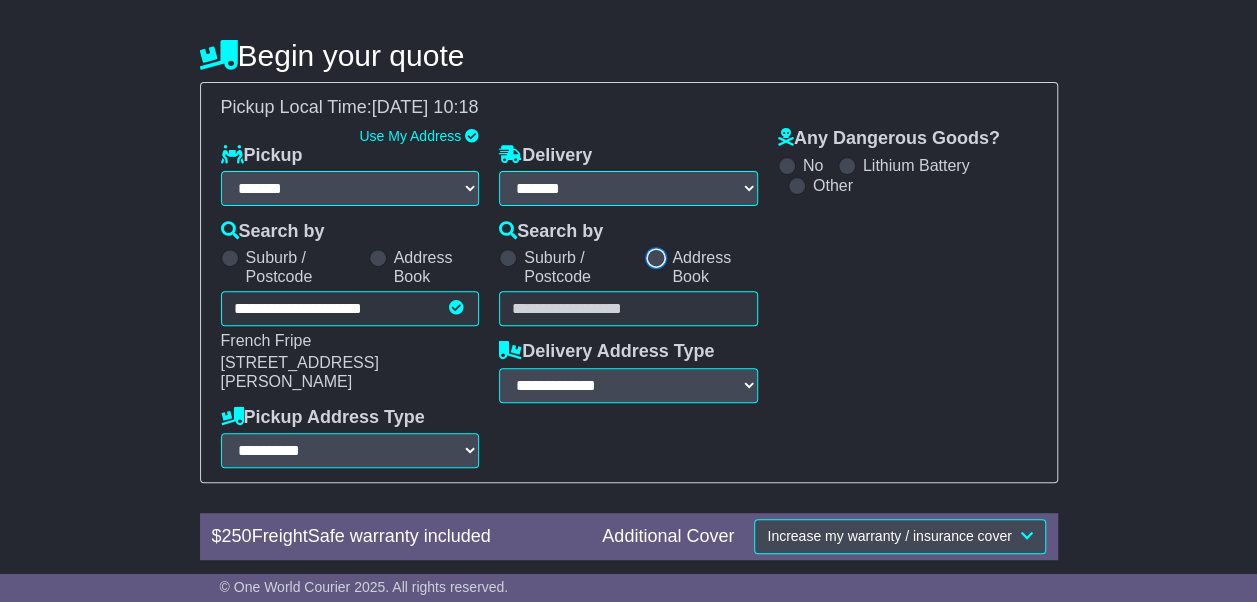 select 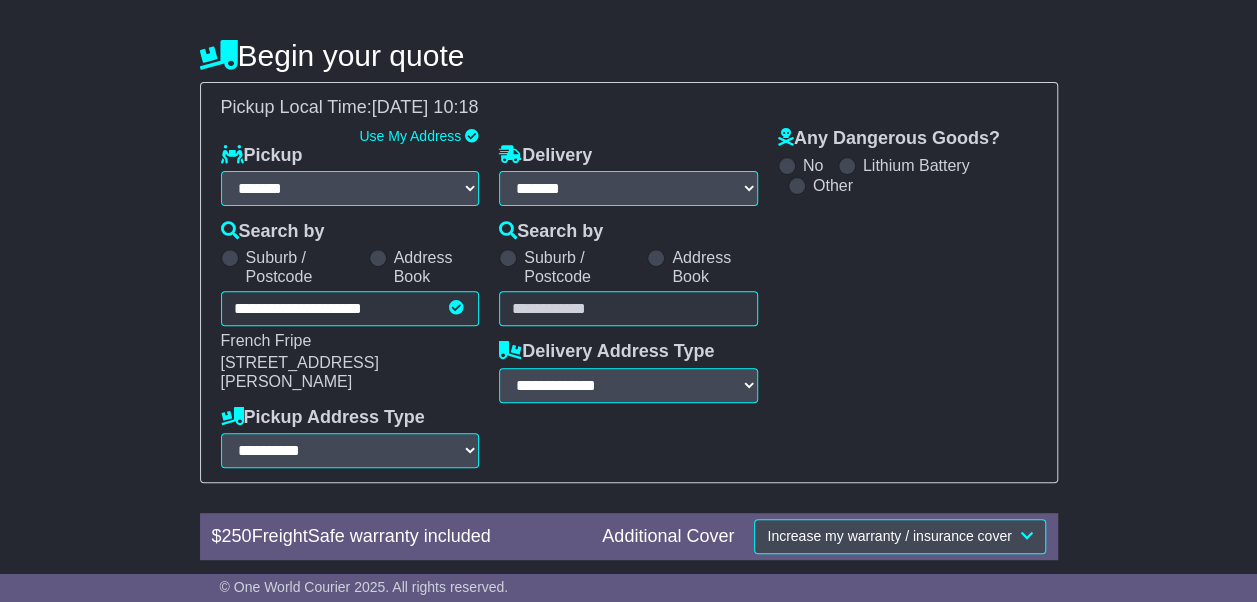 click on "Unknown City / Postcode Pair
×
You have entered     address.
Our database shows the postcode and suburb don't match. Please make sure location exists otherwise you might not receive all quotes available.
Maybe you meant to use some of the next:
Ok" at bounding box center (628, 308) 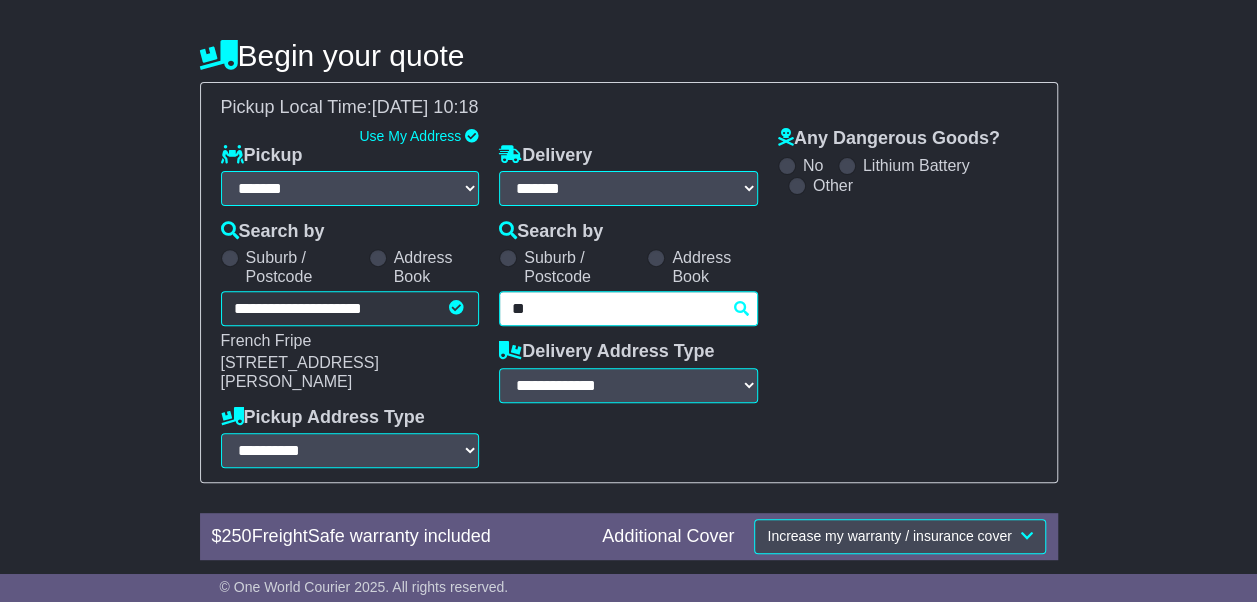 type on "***" 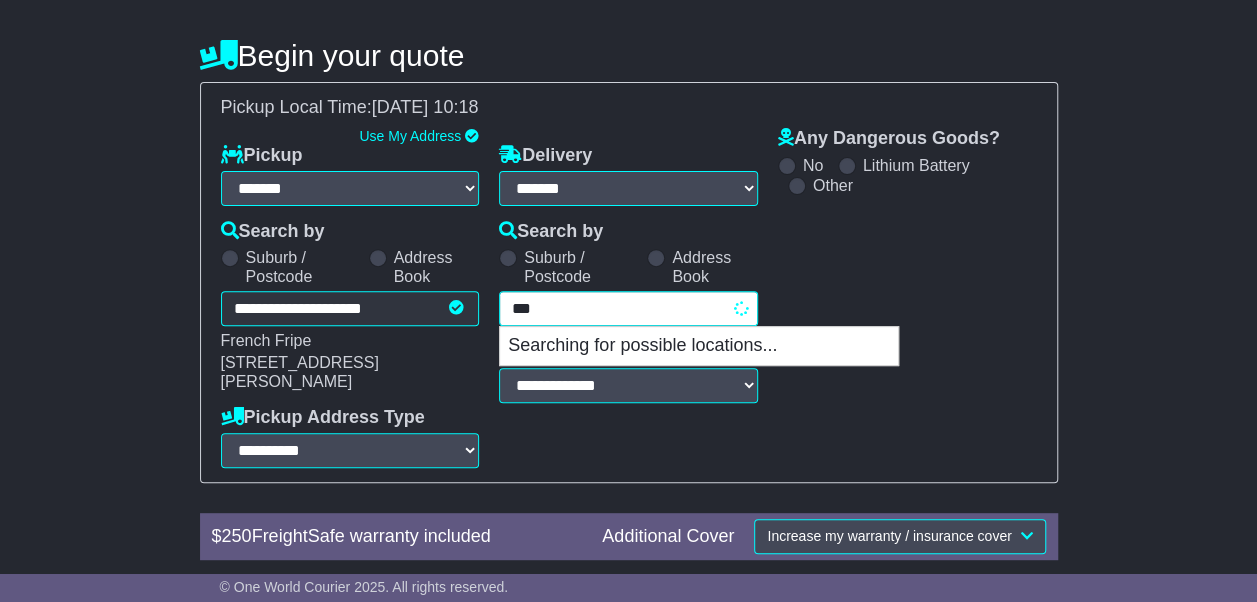 type on "********" 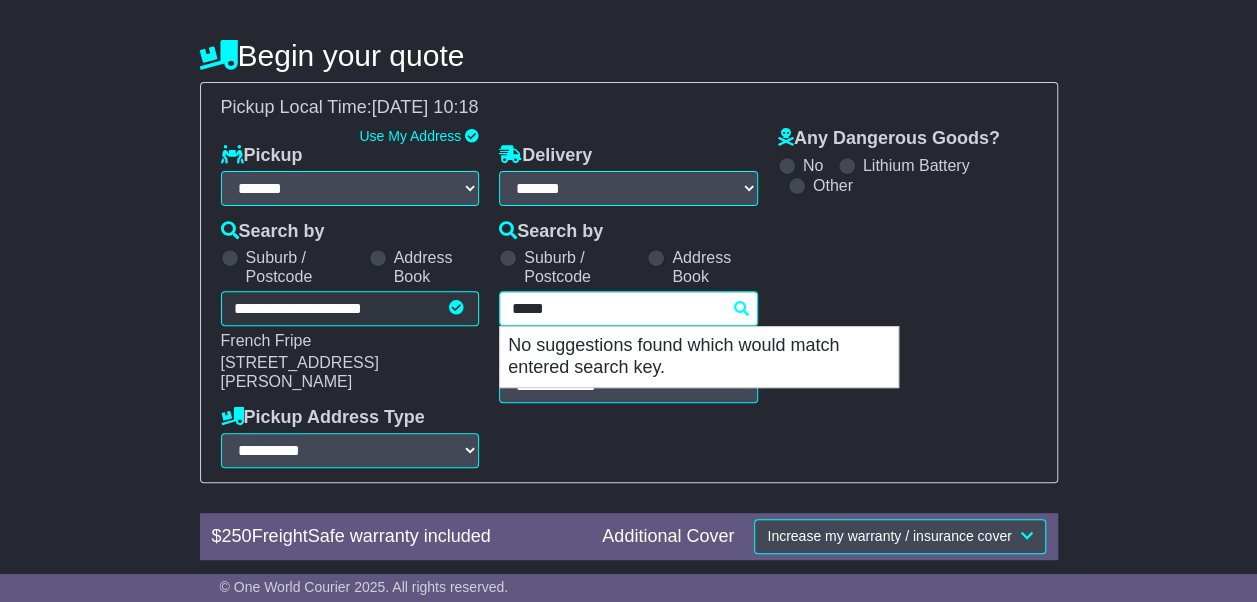 type on "****" 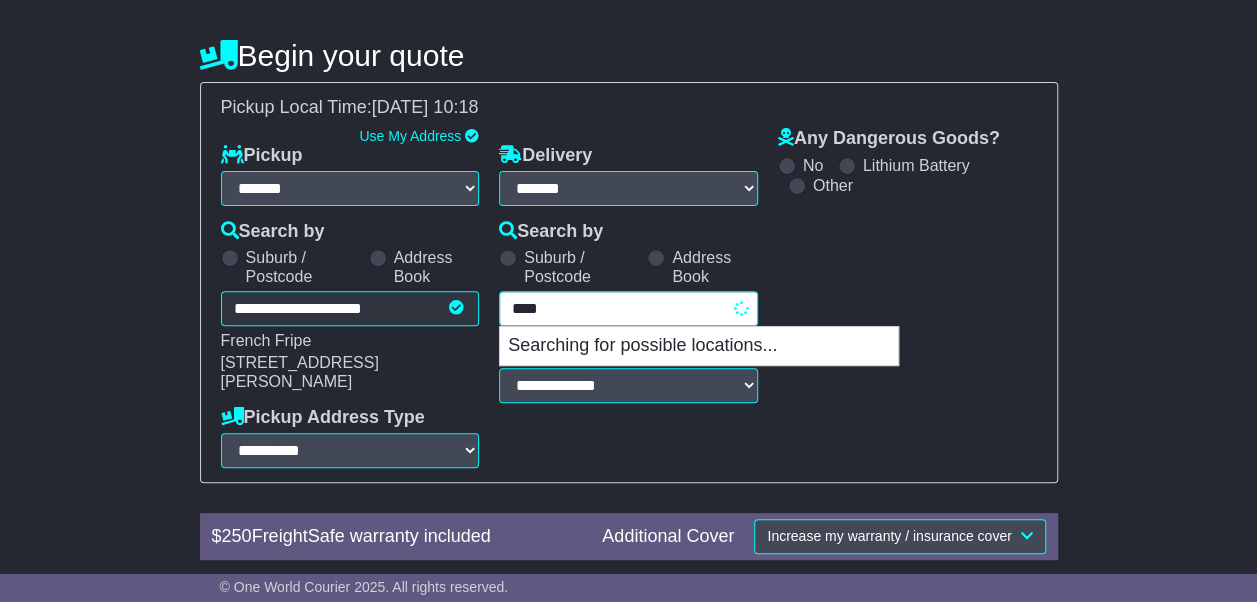 type on "********" 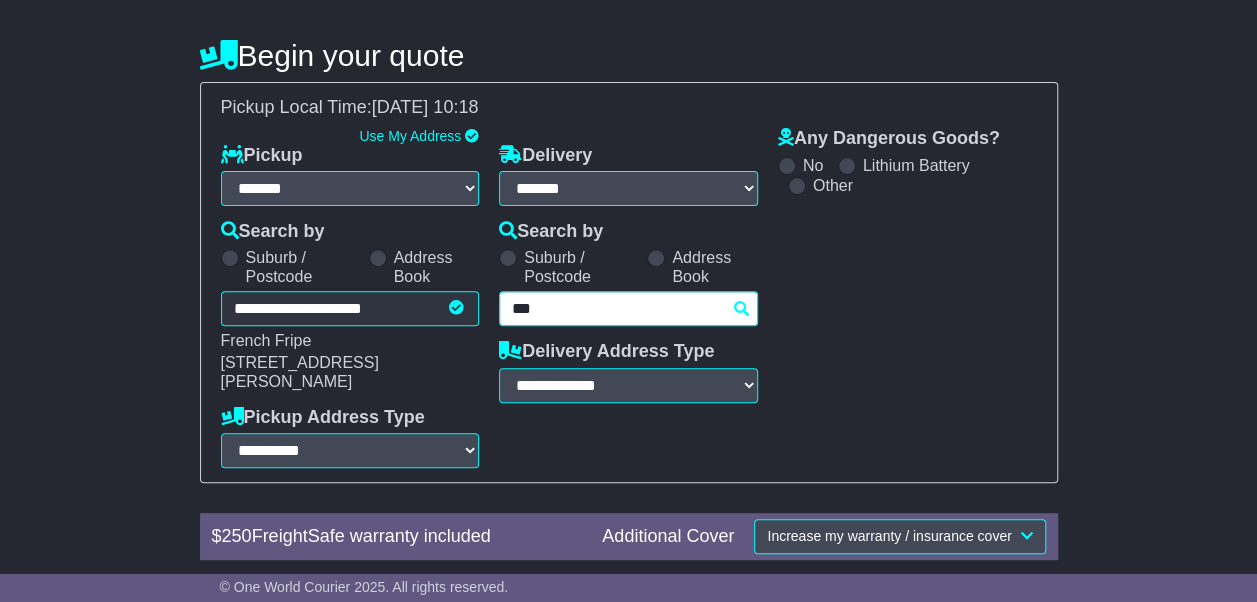 type 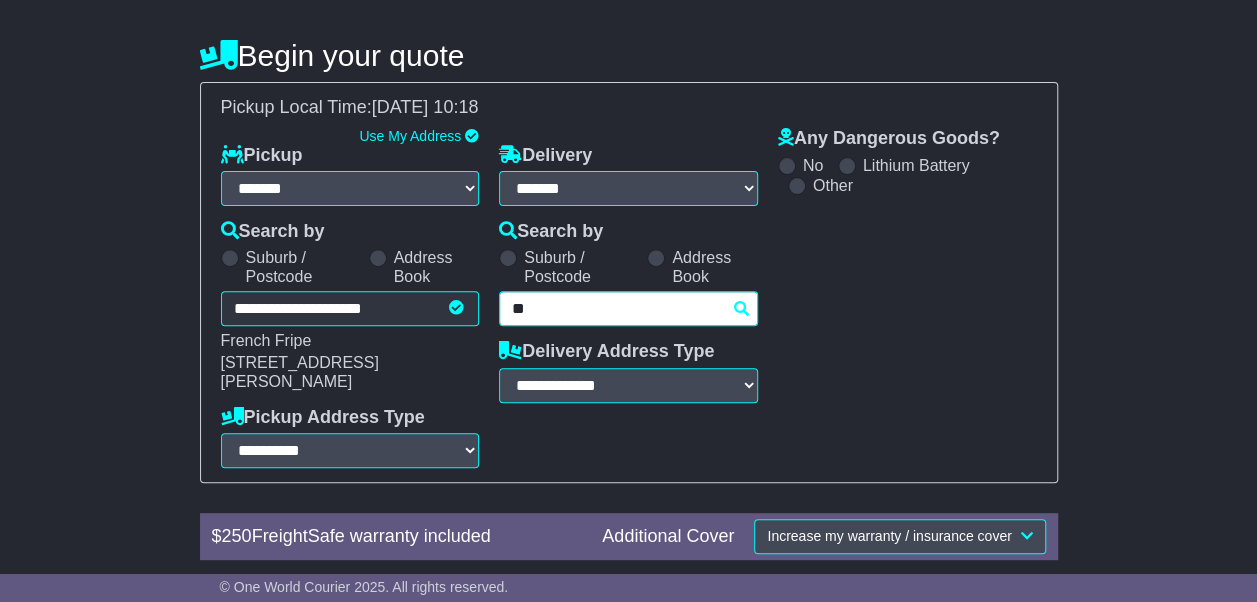 type on "*" 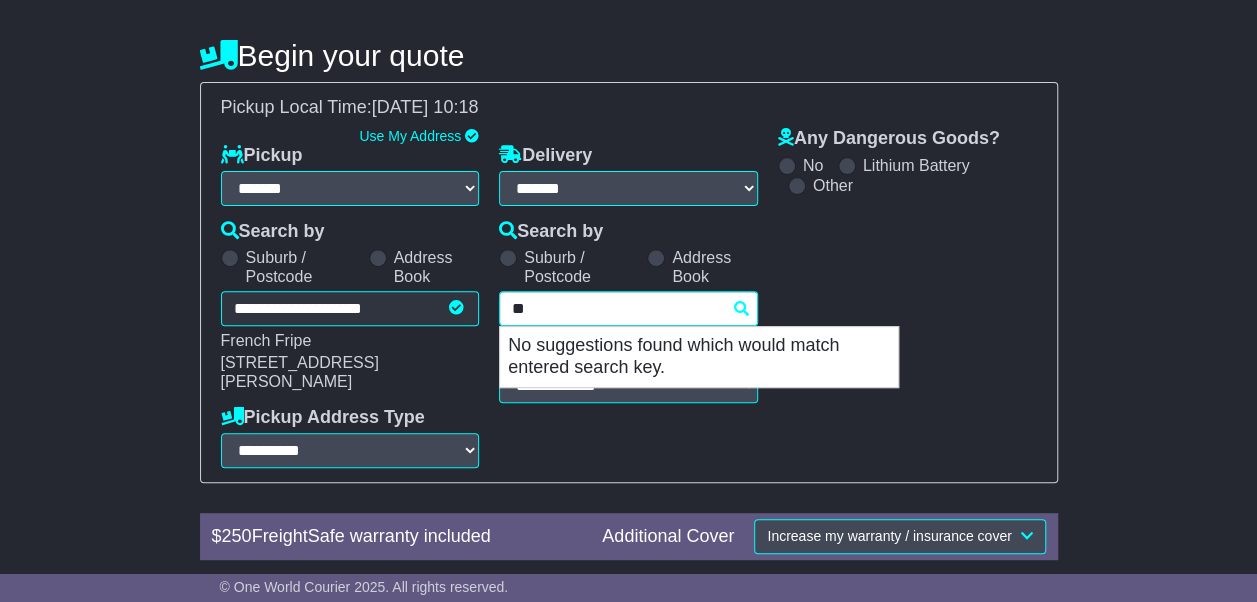 type on "*" 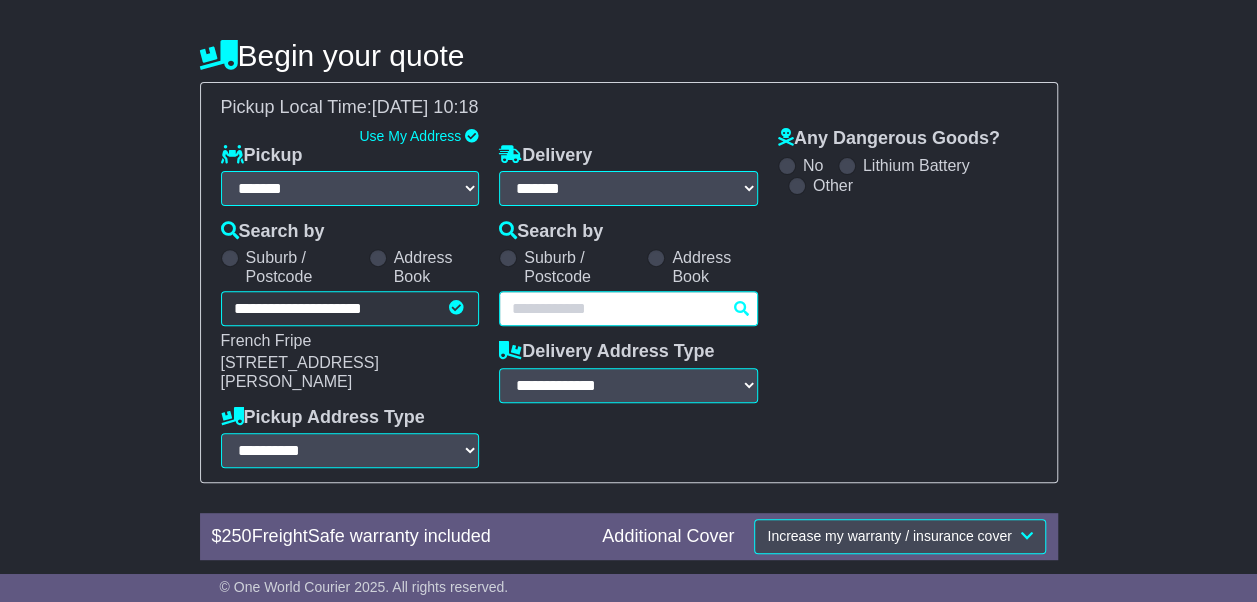 click on "one
Unknown City / Postcode Pair
×
You have entered     address.
Our database shows the postcode and suburb don't match. Please make sure location exists otherwise you might not receive all quotes available.
Maybe you meant to use some of the next:
Ok" at bounding box center [628, 308] 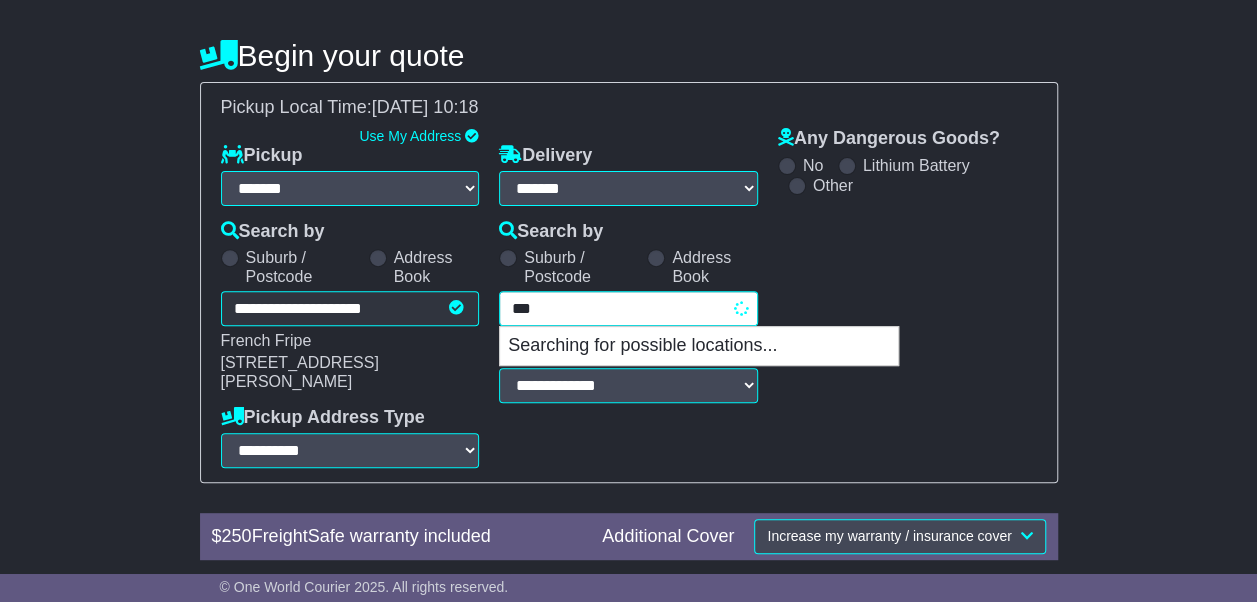 type on "****" 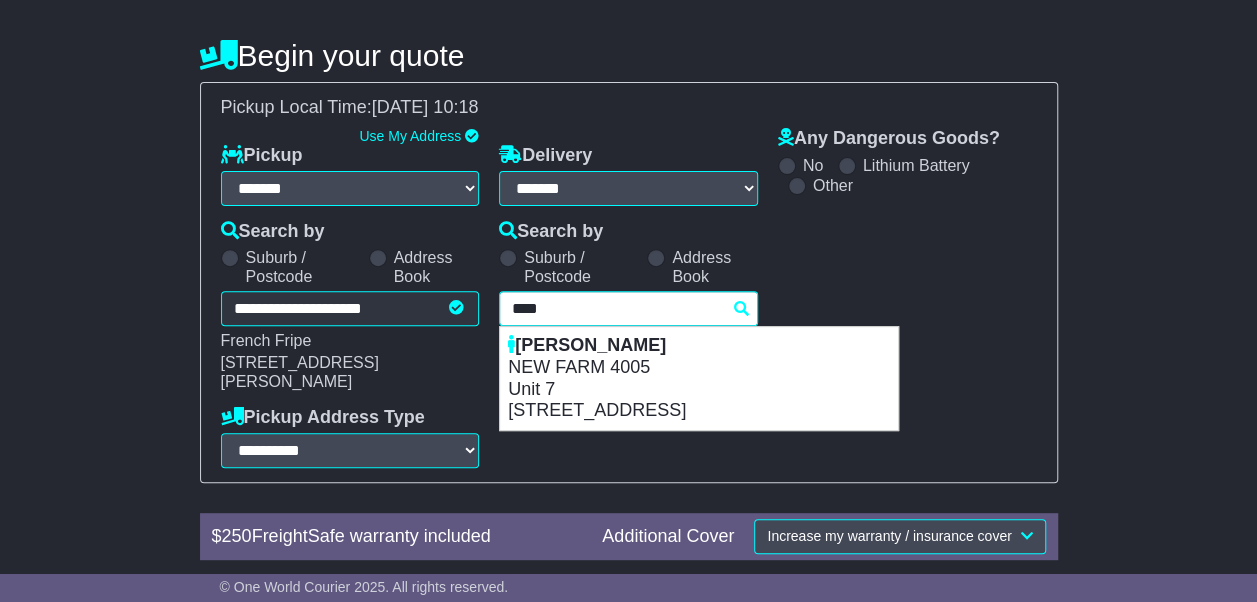 click on "****" at bounding box center [628, 308] 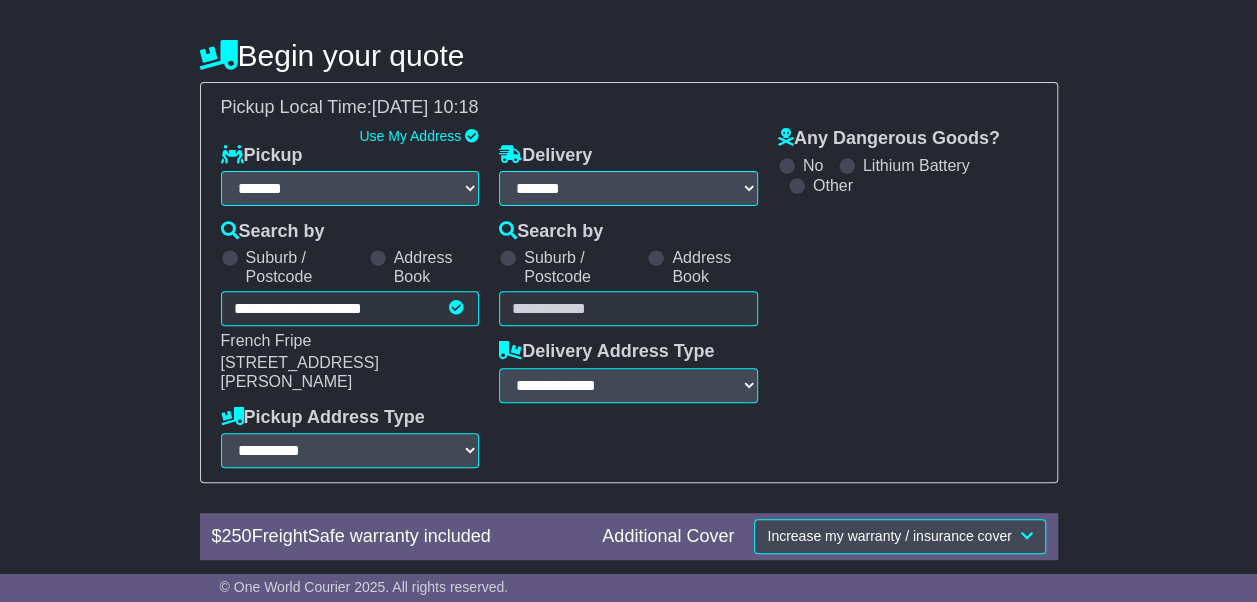 click on "Suburb / Postcode" at bounding box center (568, 267) 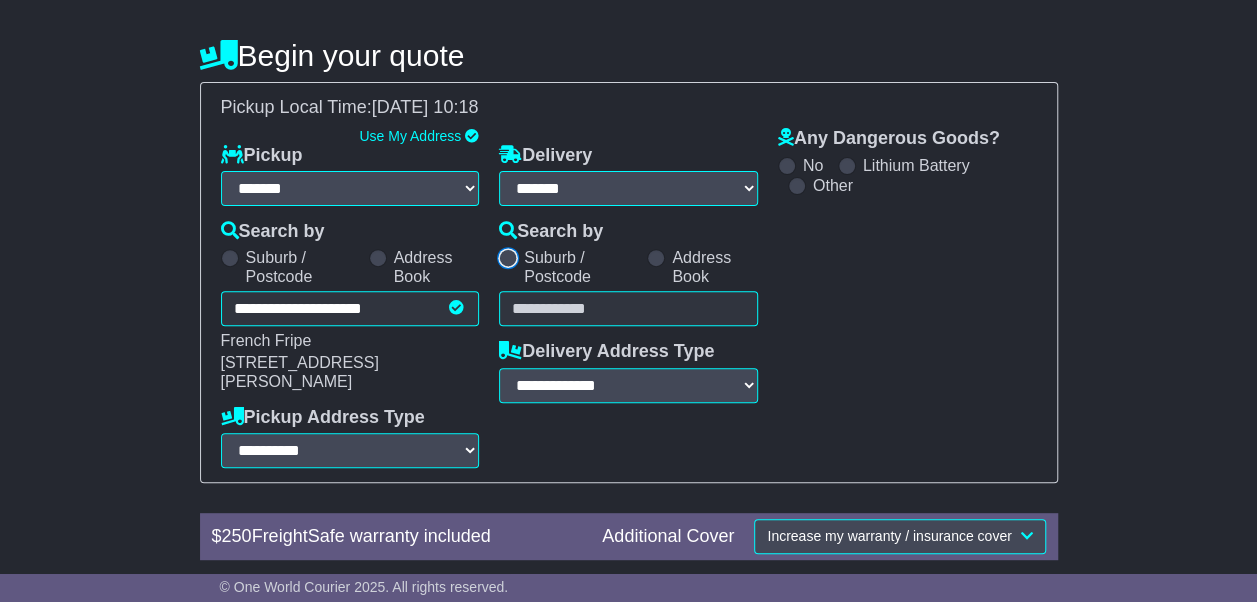select 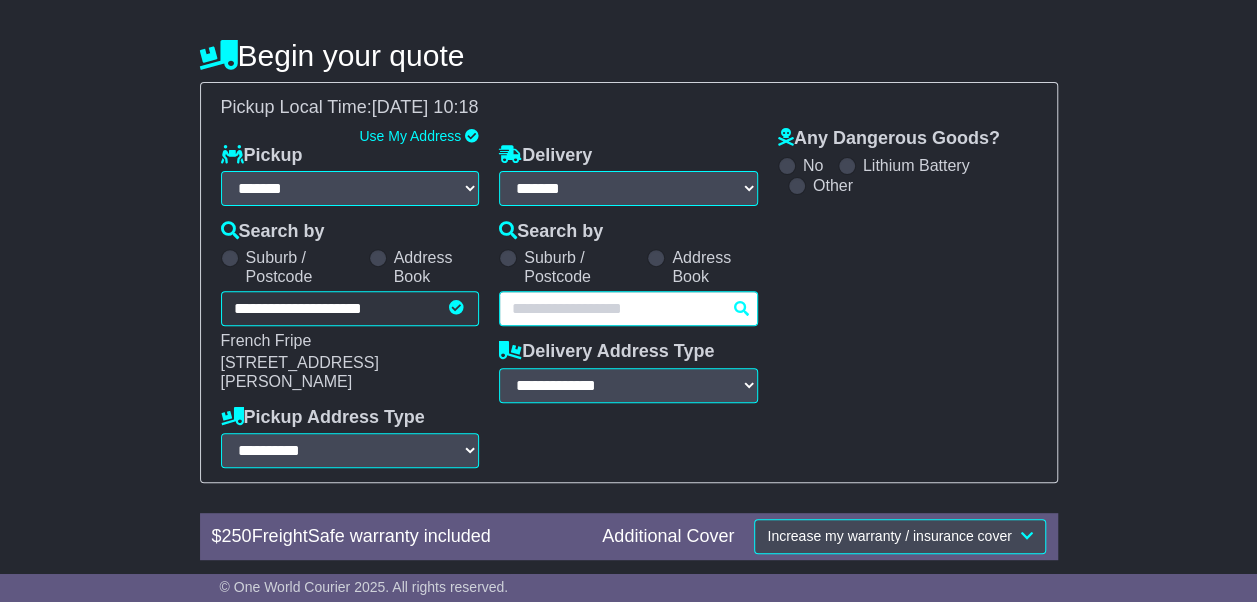 click at bounding box center [628, 308] 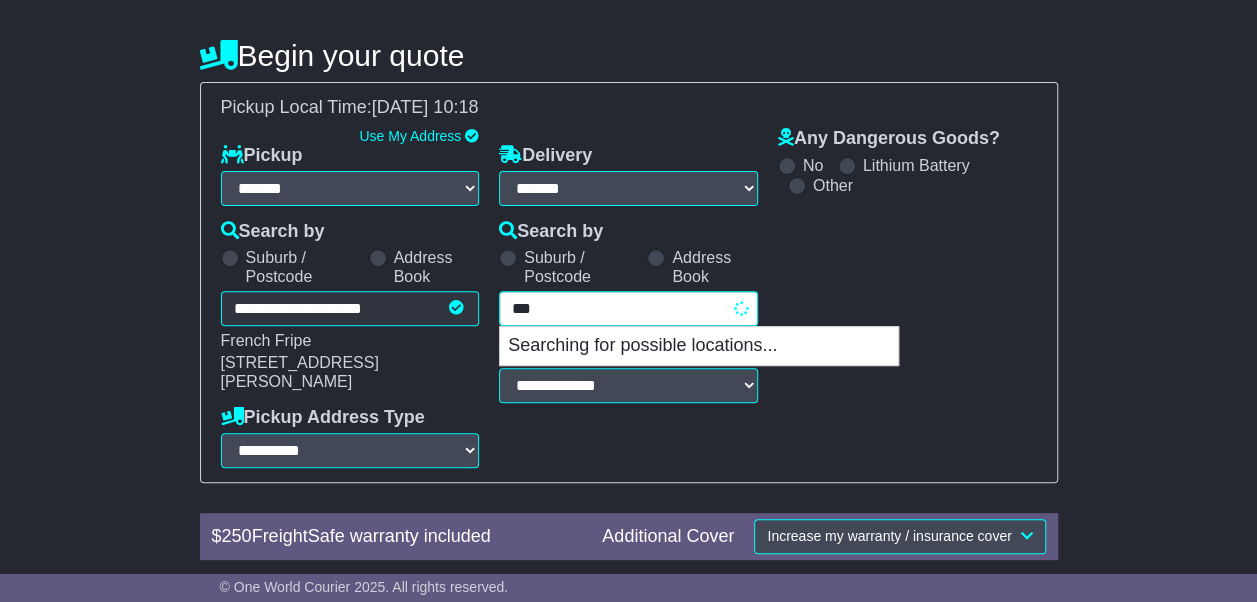 type on "****" 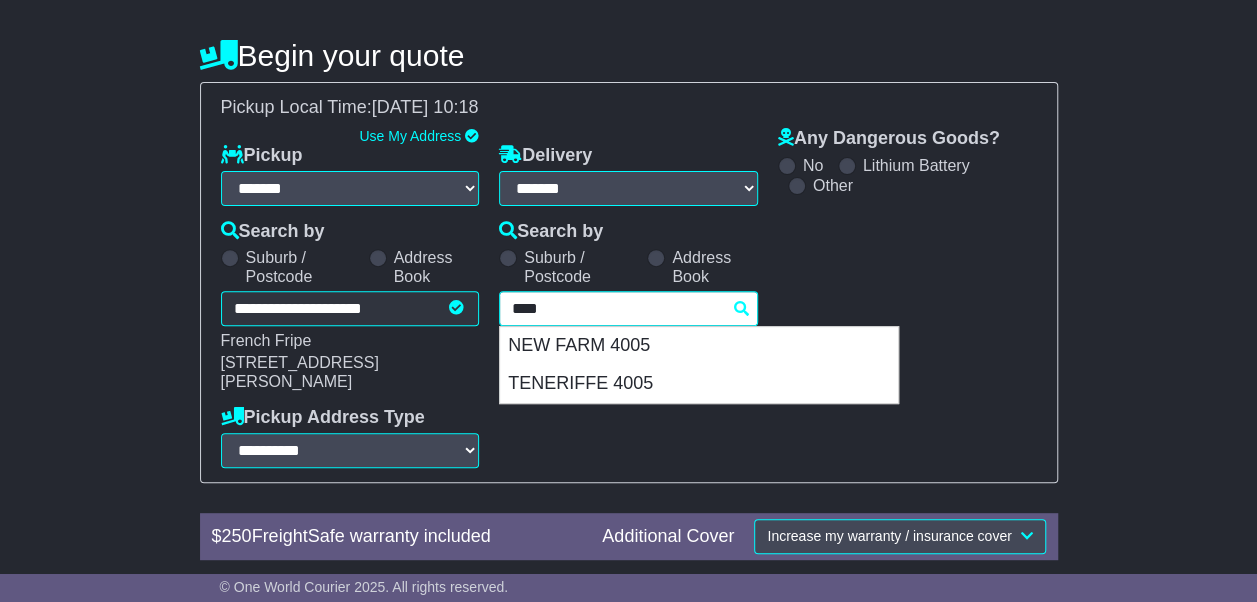 click on "****" at bounding box center (628, 308) 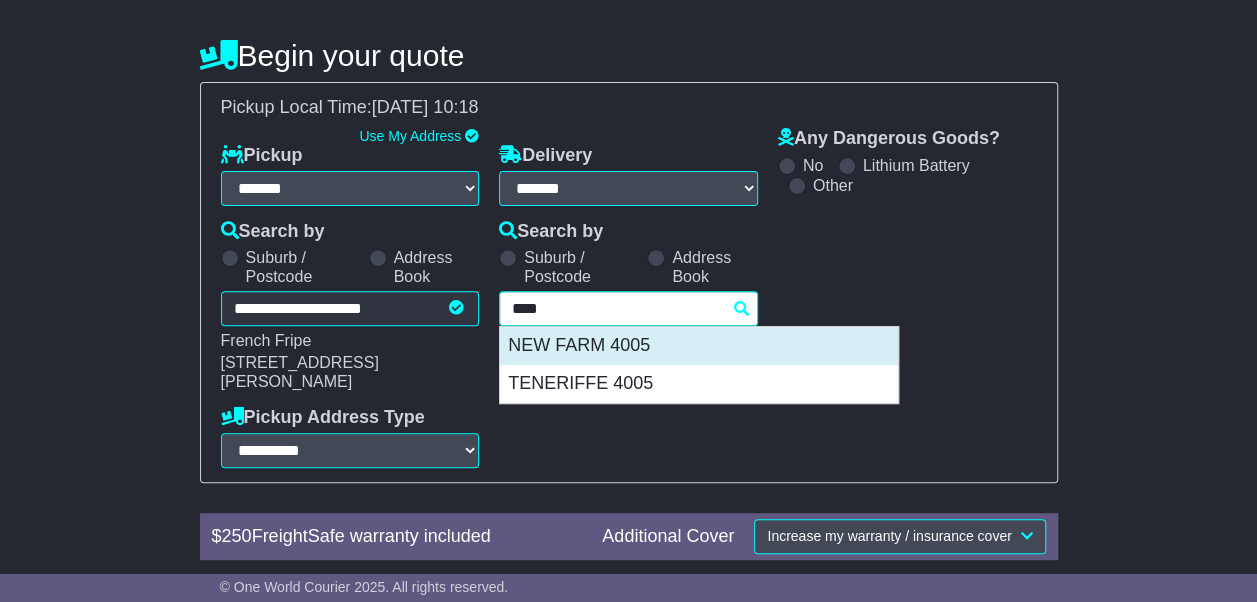 click on "NEW FARM 4005" at bounding box center (699, 346) 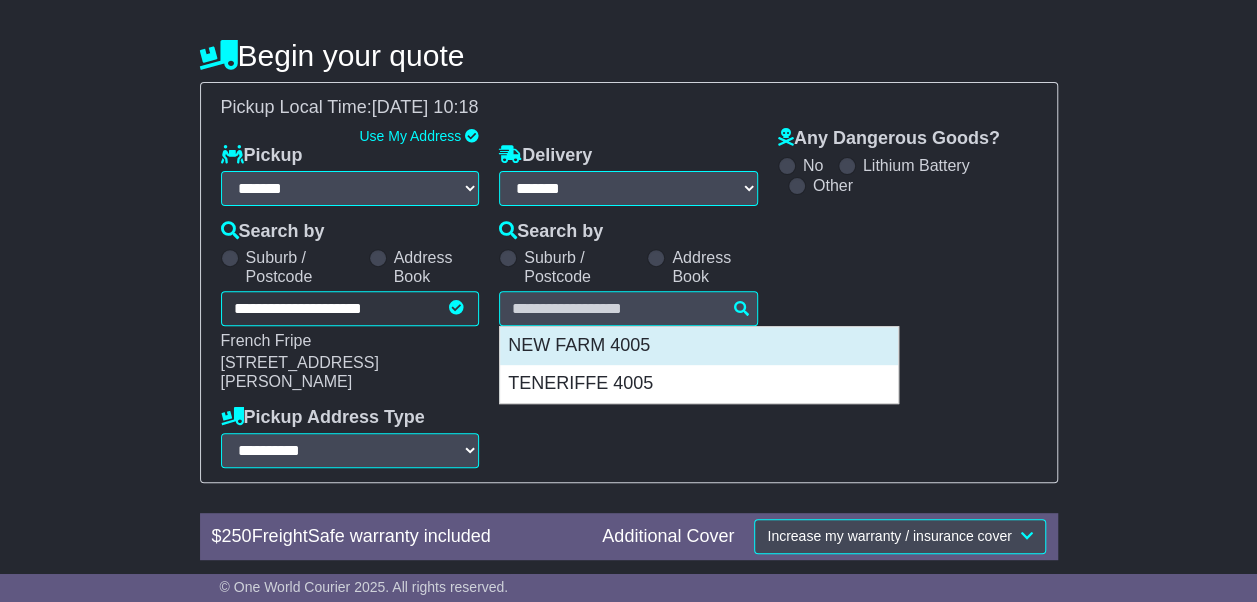type on "**********" 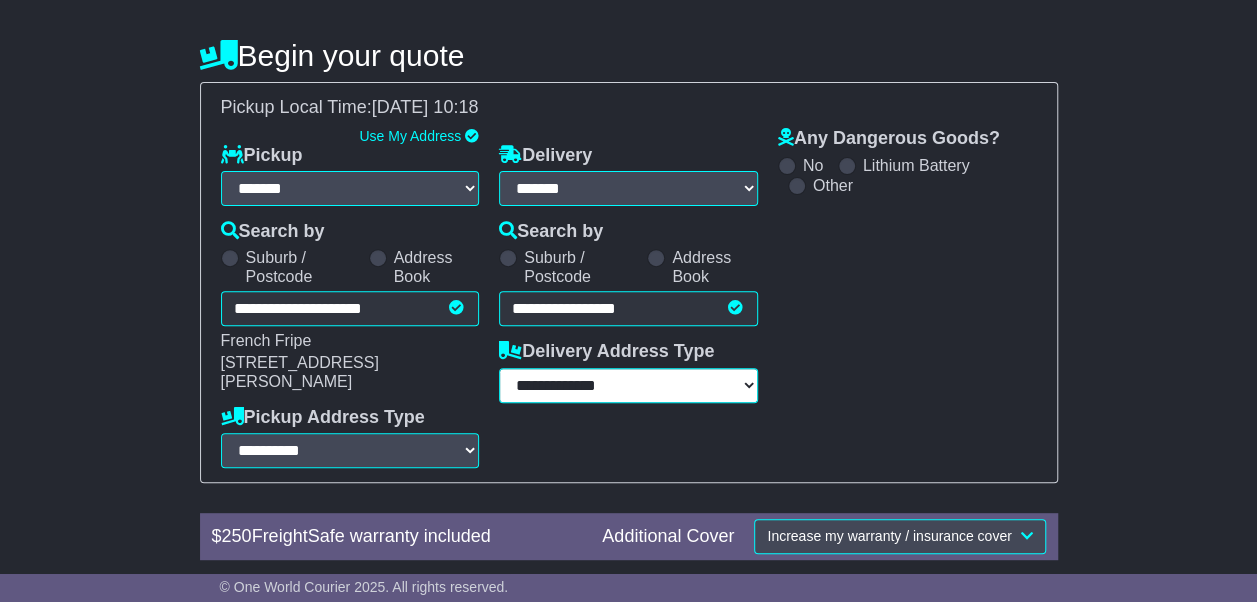 click on "**********" at bounding box center [628, 385] 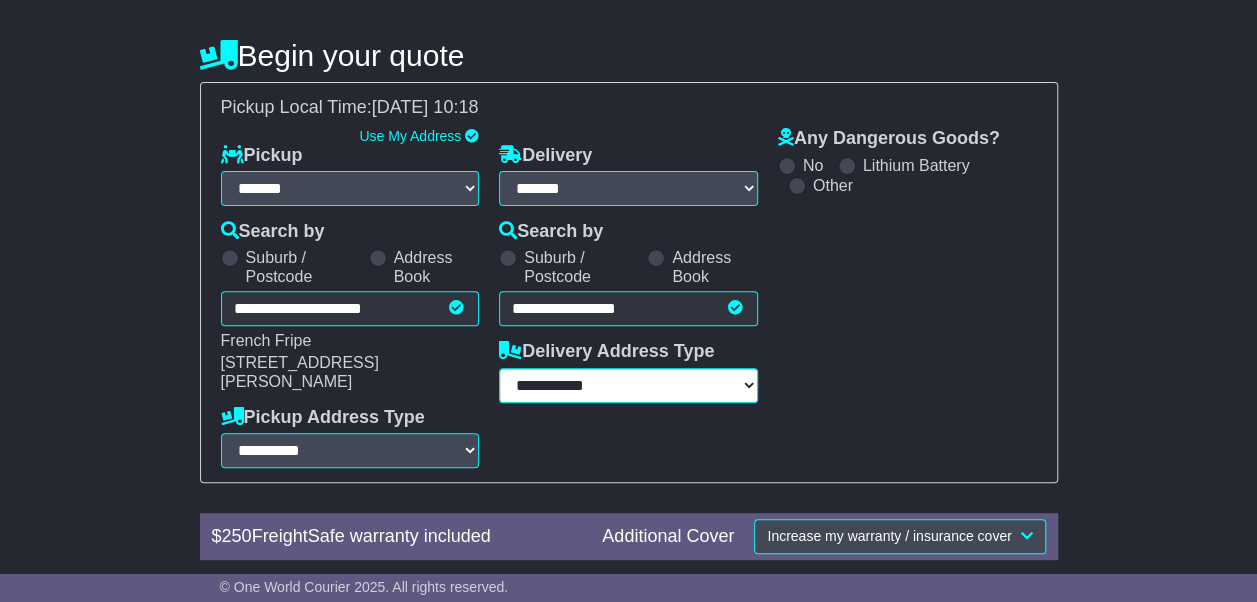 click on "**********" at bounding box center [628, 385] 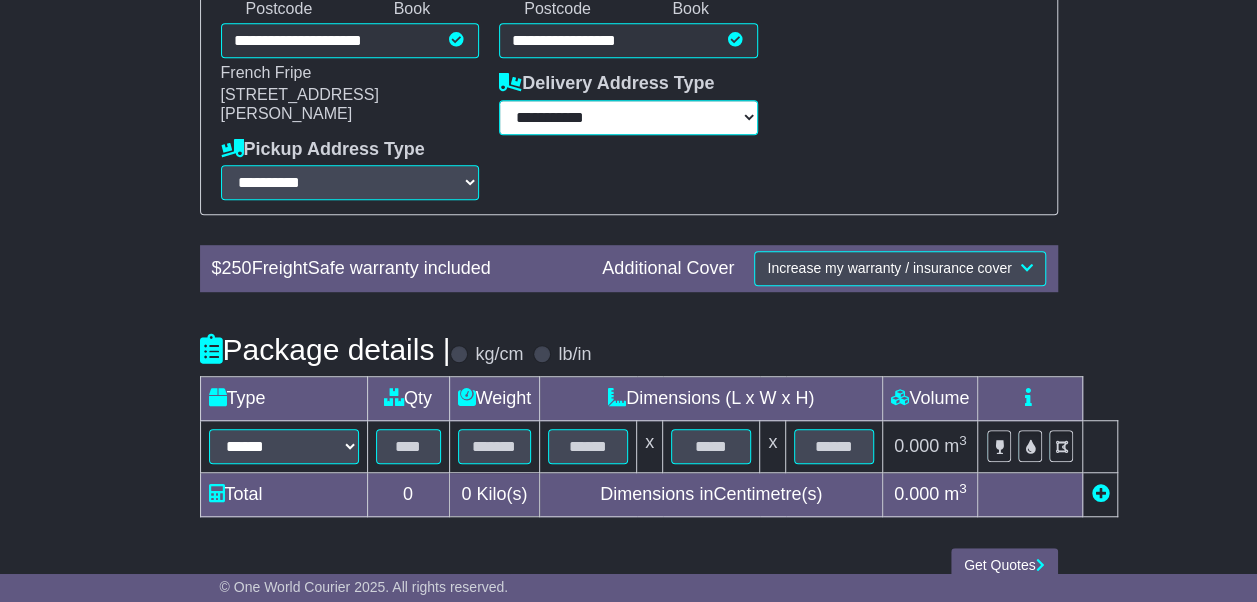 scroll, scrollTop: 505, scrollLeft: 0, axis: vertical 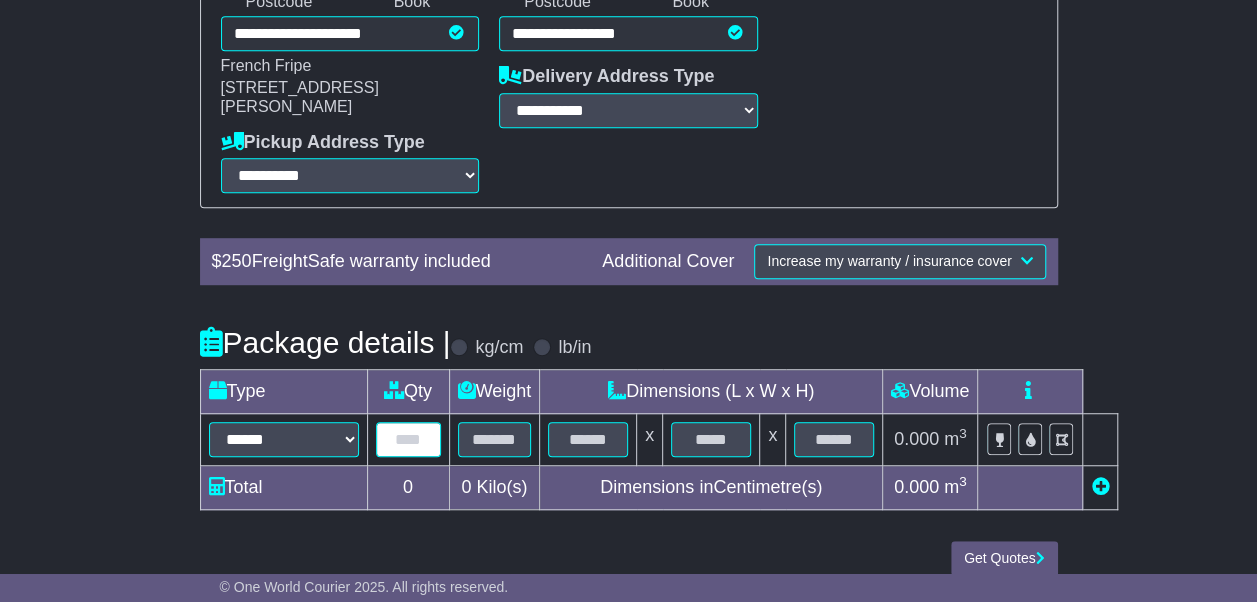 click at bounding box center [408, 439] 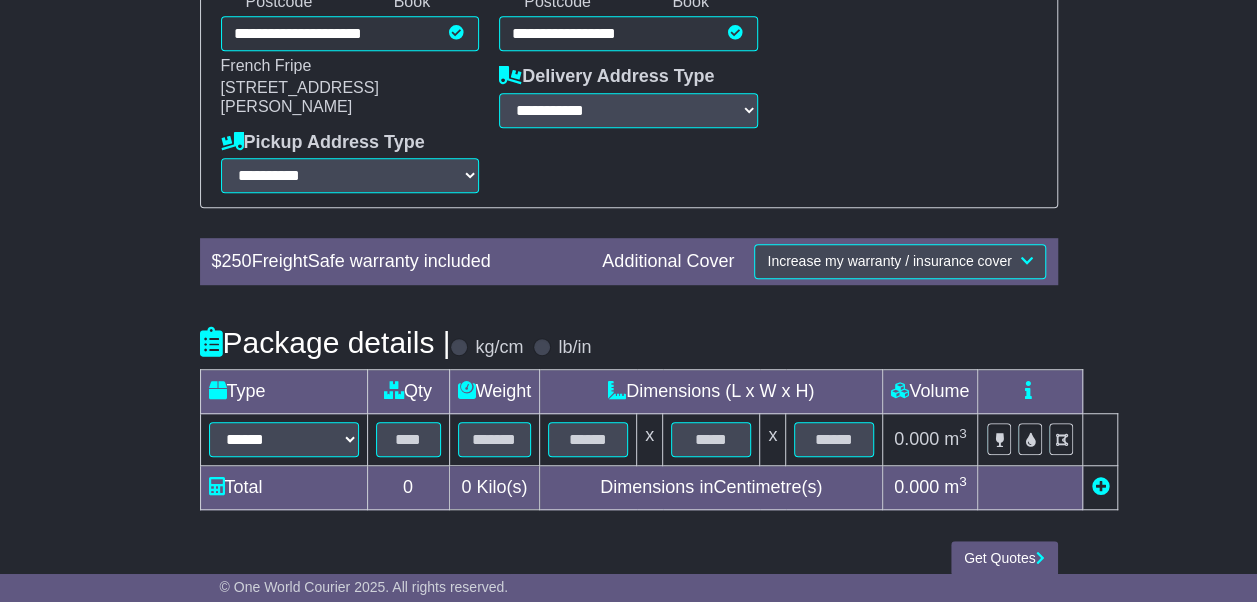 click on "****** ****** *** ******** ***** **** **** ****** *** *******" at bounding box center (283, 440) 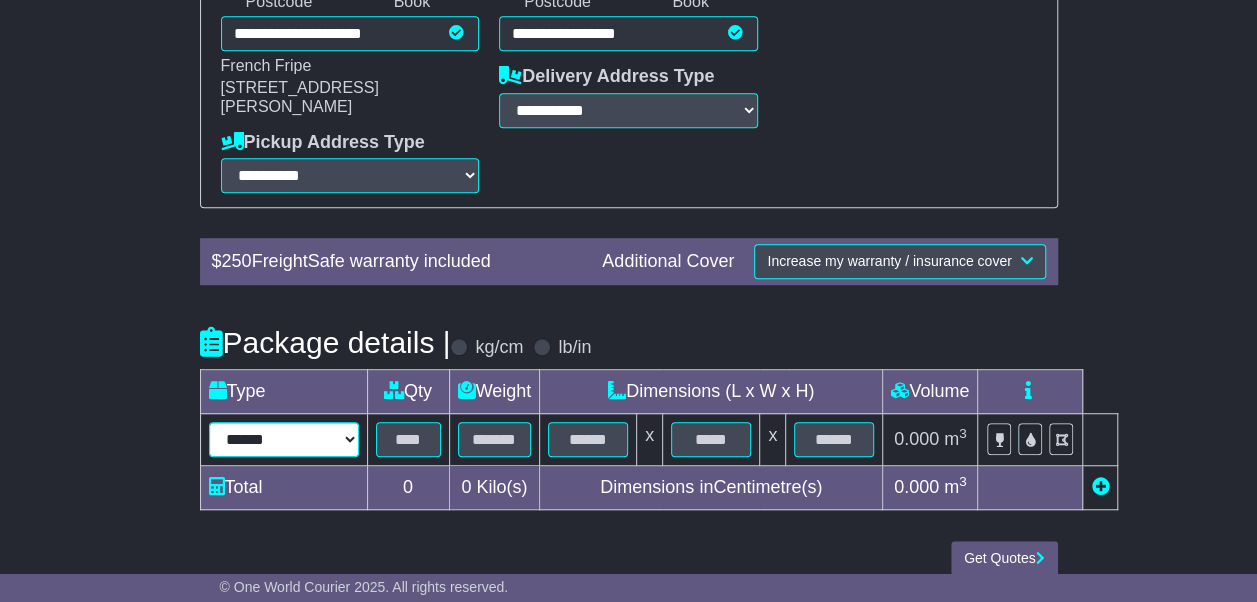 click on "****** ****** *** ******** ***** **** **** ****** *** *******" at bounding box center [284, 439] 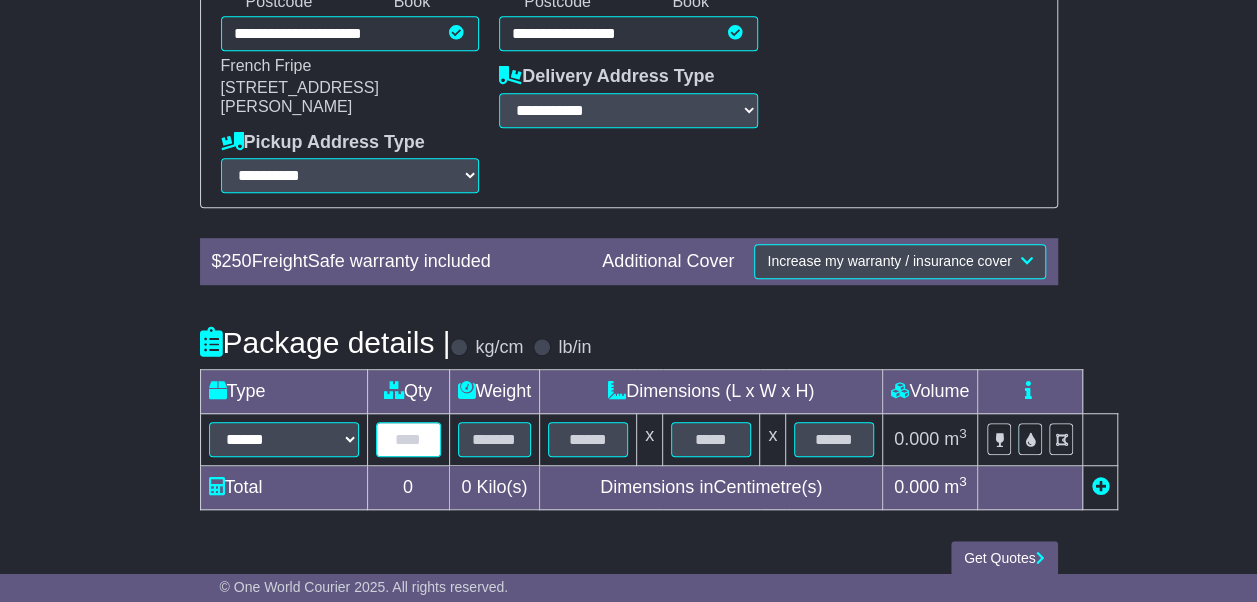 click at bounding box center (408, 439) 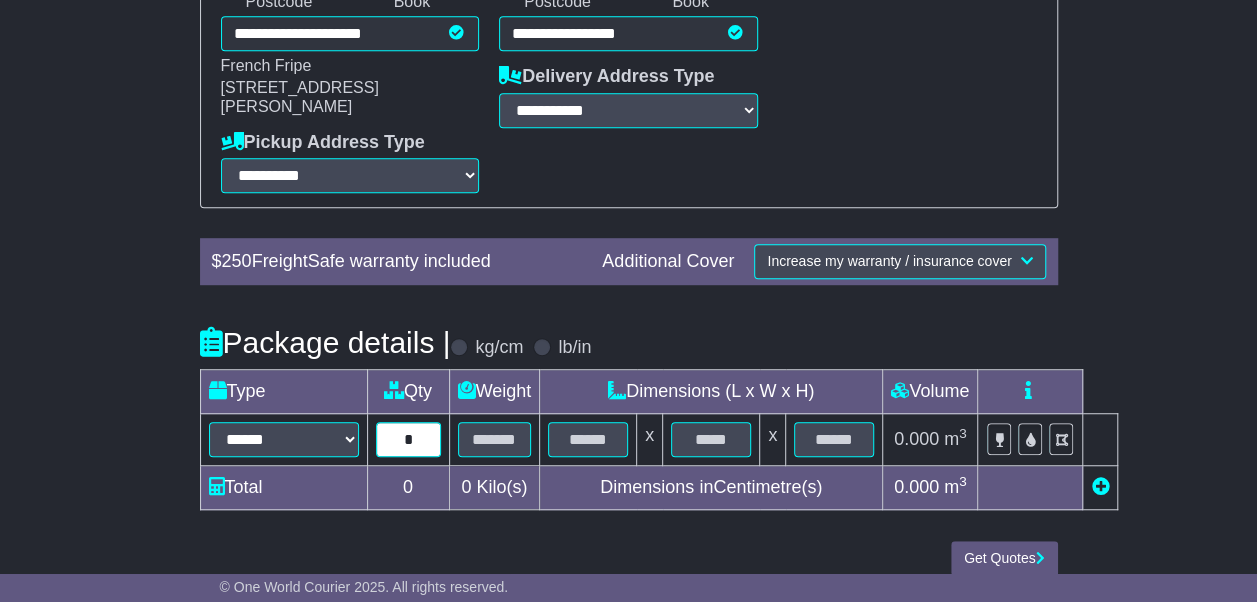 type on "*" 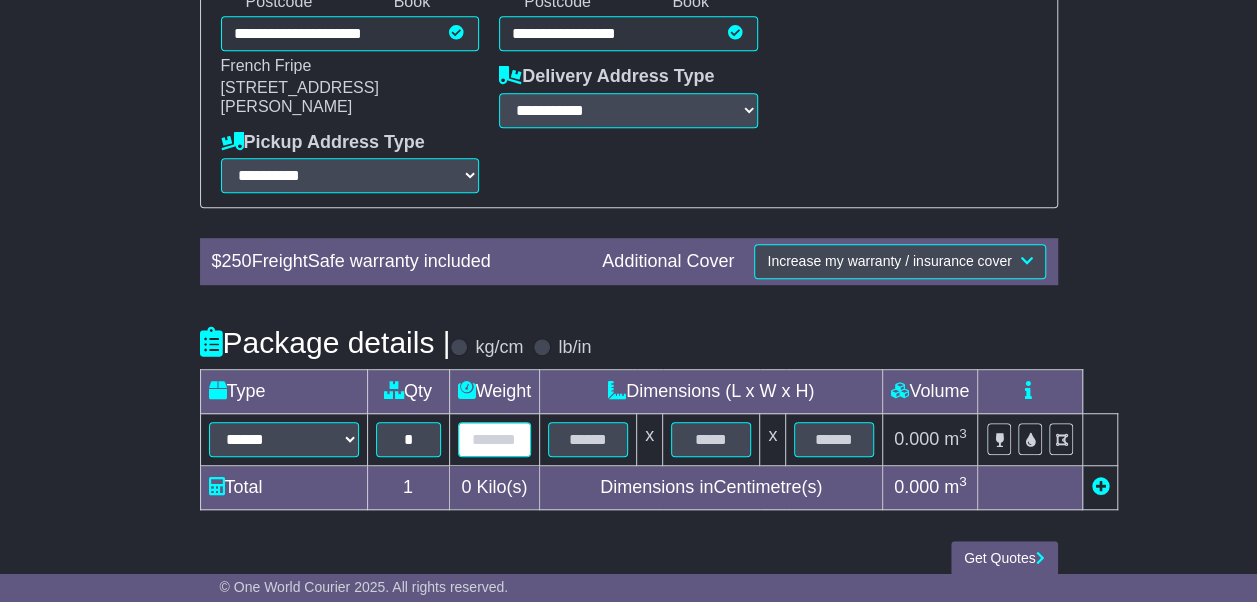 click at bounding box center [495, 439] 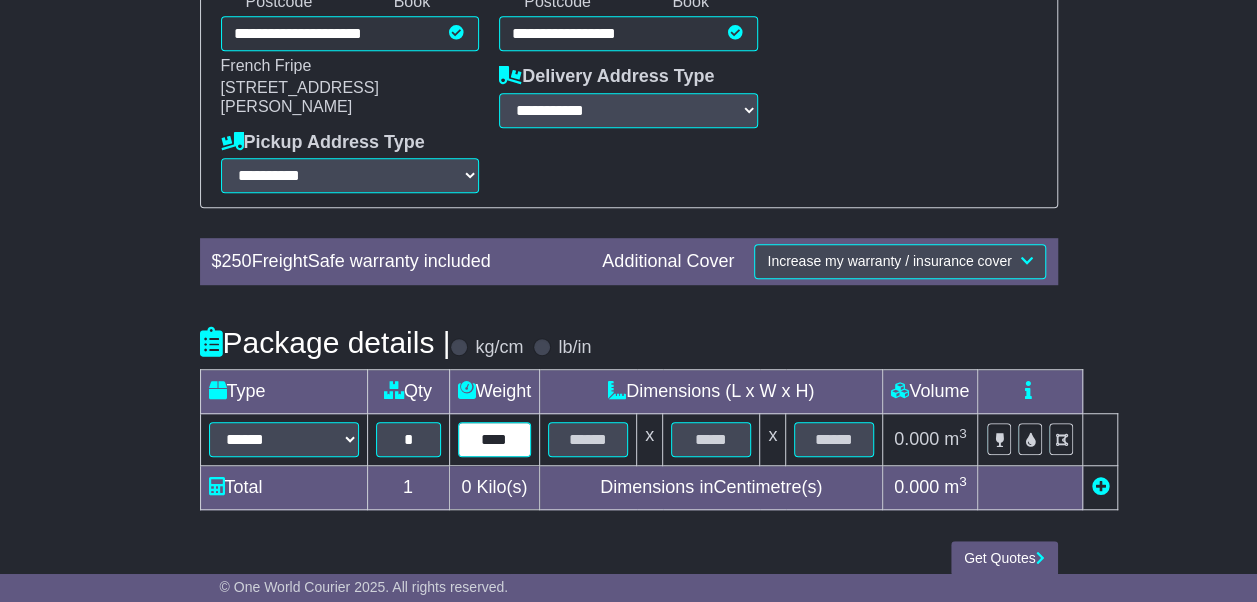 type on "****" 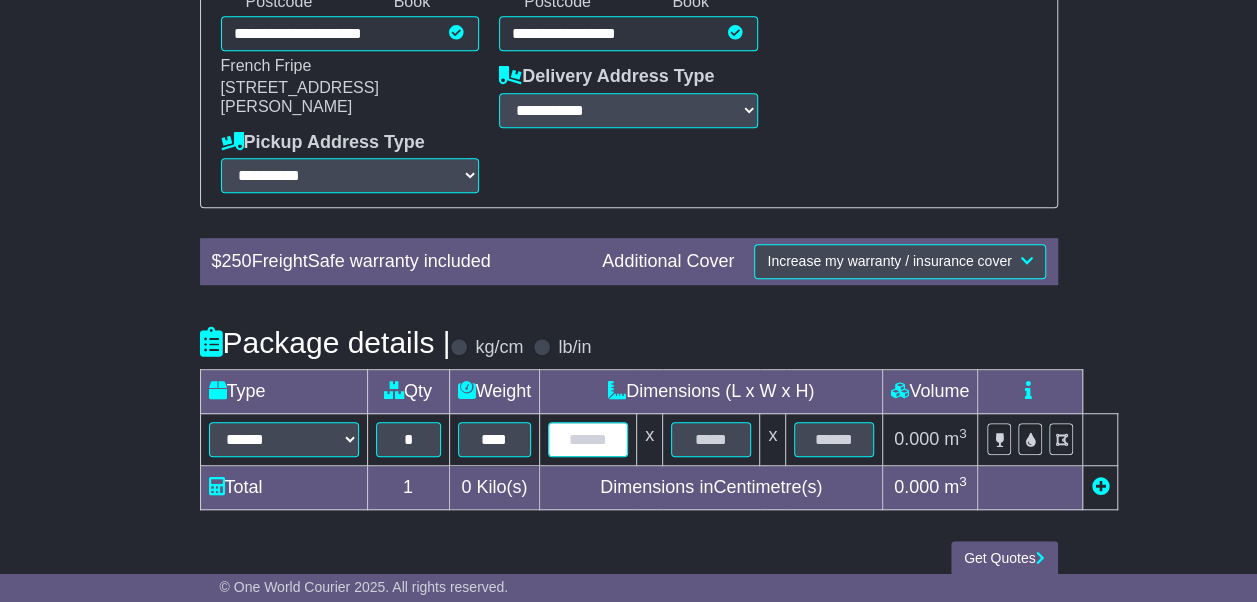 click at bounding box center [588, 439] 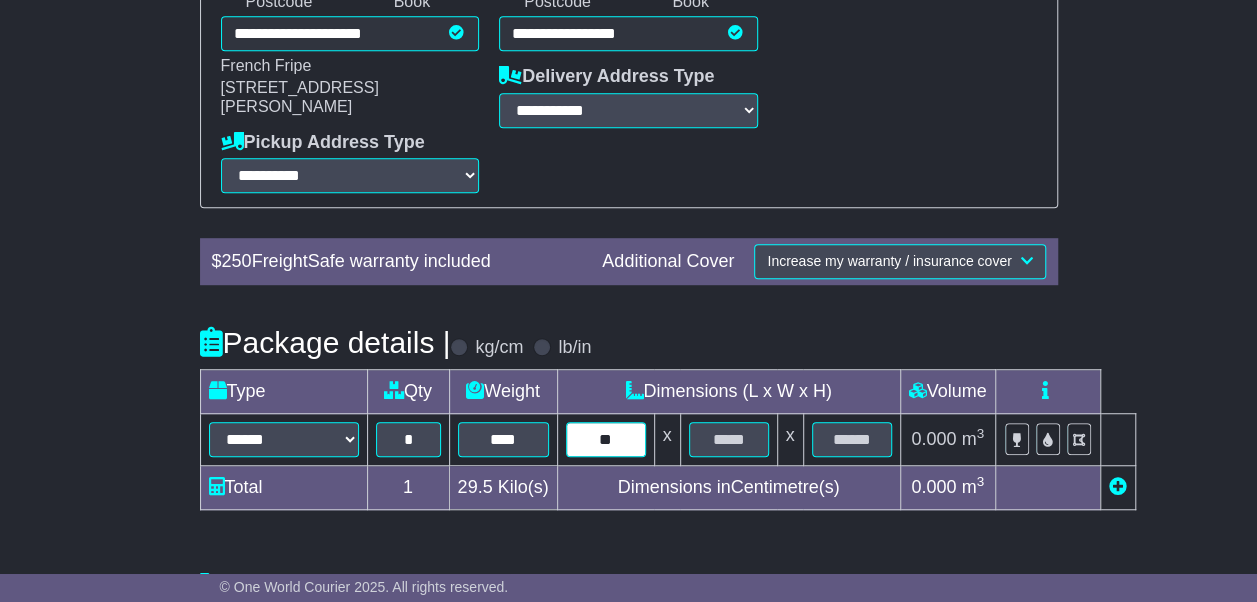 type on "**" 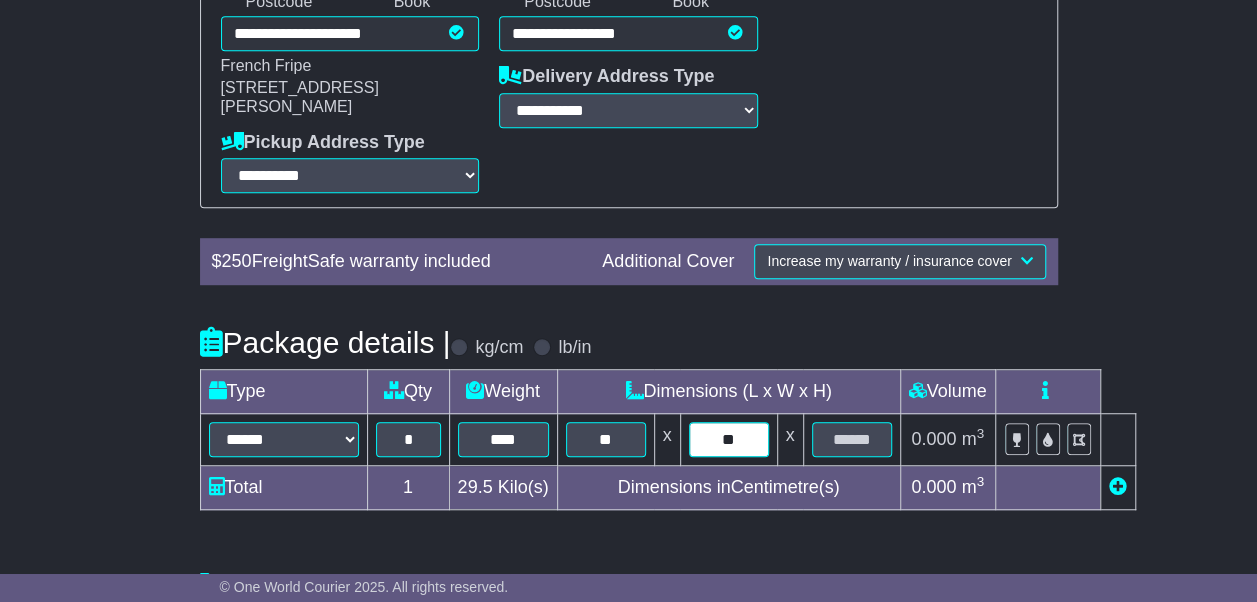 type on "**" 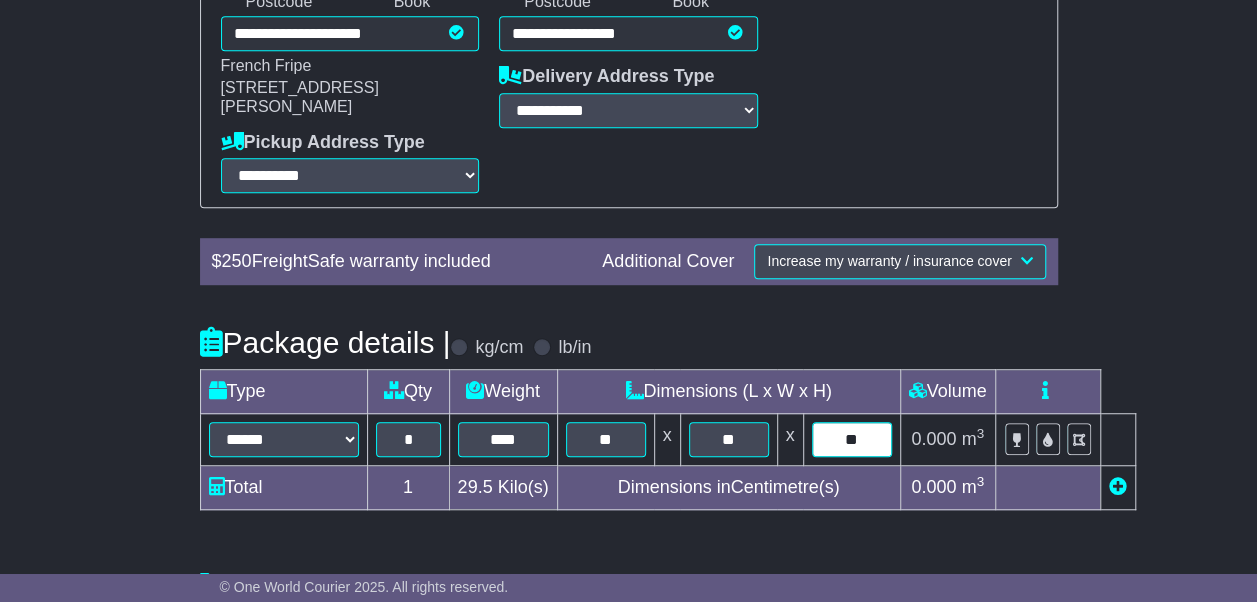 scroll, scrollTop: 634, scrollLeft: 0, axis: vertical 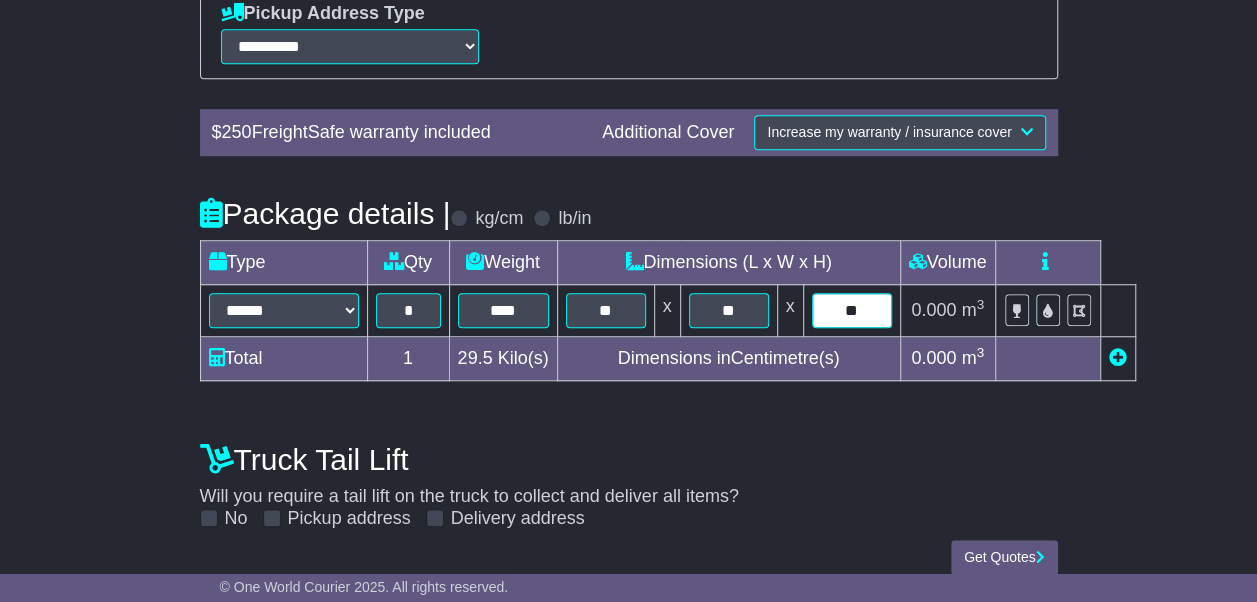 type on "**" 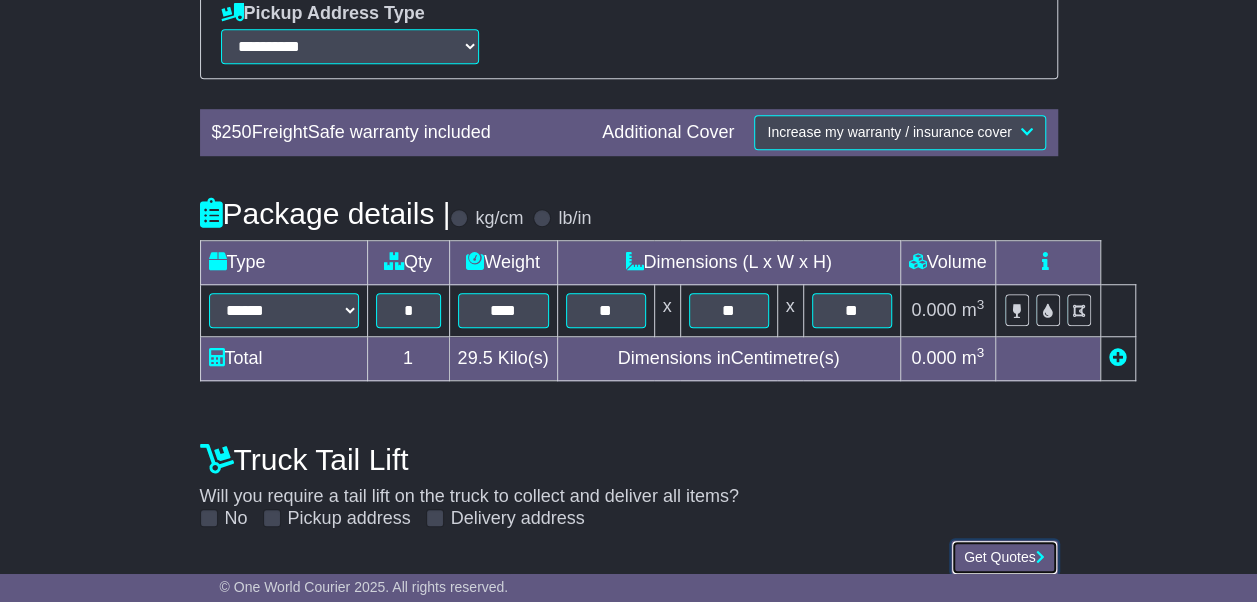 click on "Get Quotes" at bounding box center [1004, 557] 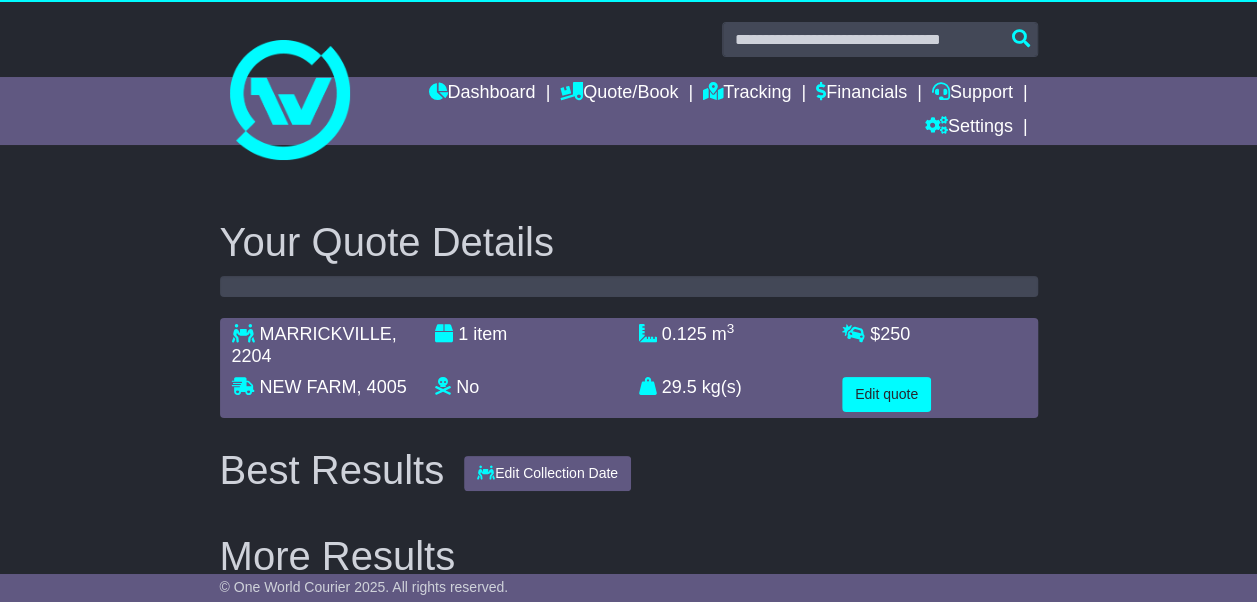scroll, scrollTop: 0, scrollLeft: 0, axis: both 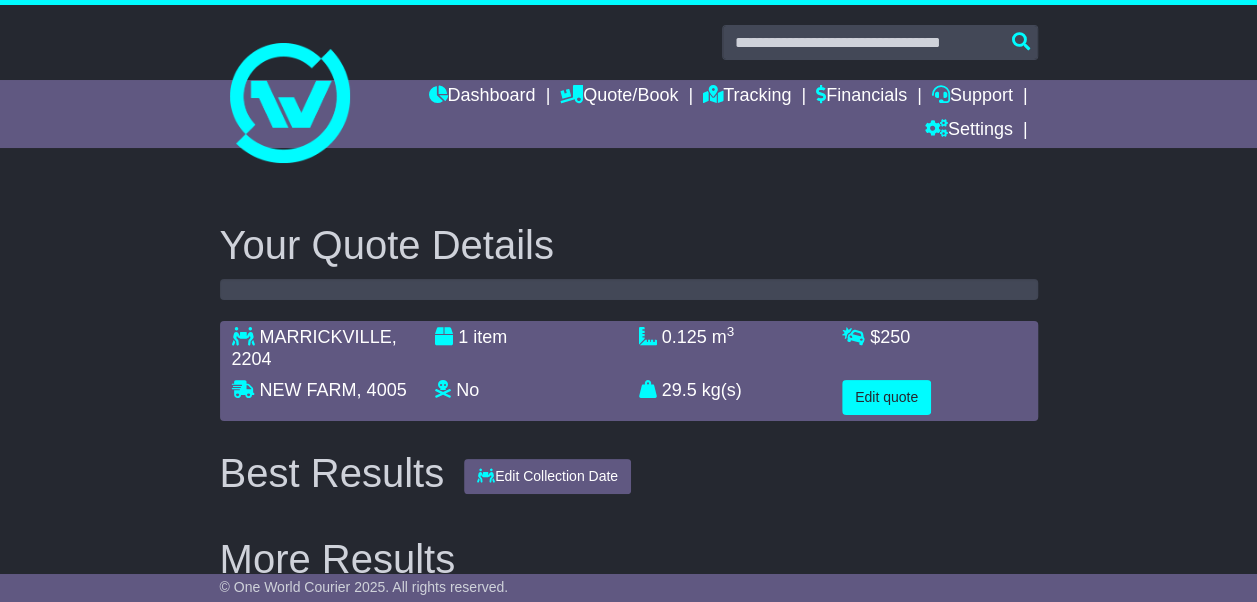 click on "Best Results
Edit Collection Date
More Results
Sorted by
Best Price
Fastest
Best Price  - $
Best Price  - $
Best Price  - $
Fastest  - $
Fastest  - $
Fastest  - $
Carriers" at bounding box center [629, 592] 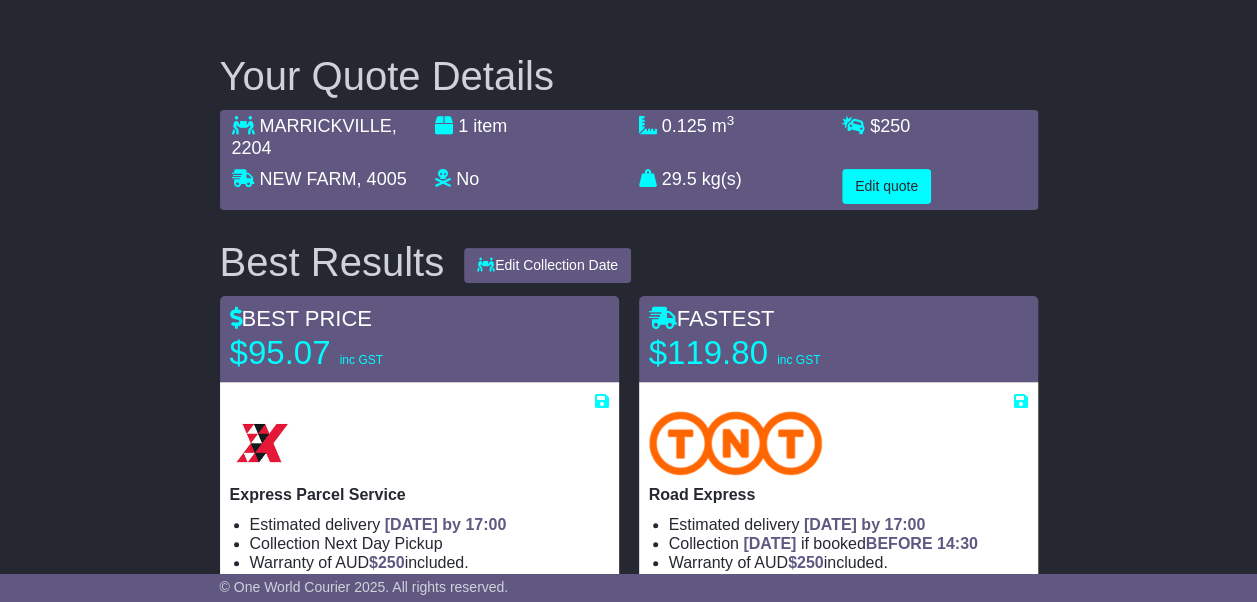 scroll, scrollTop: 170, scrollLeft: 0, axis: vertical 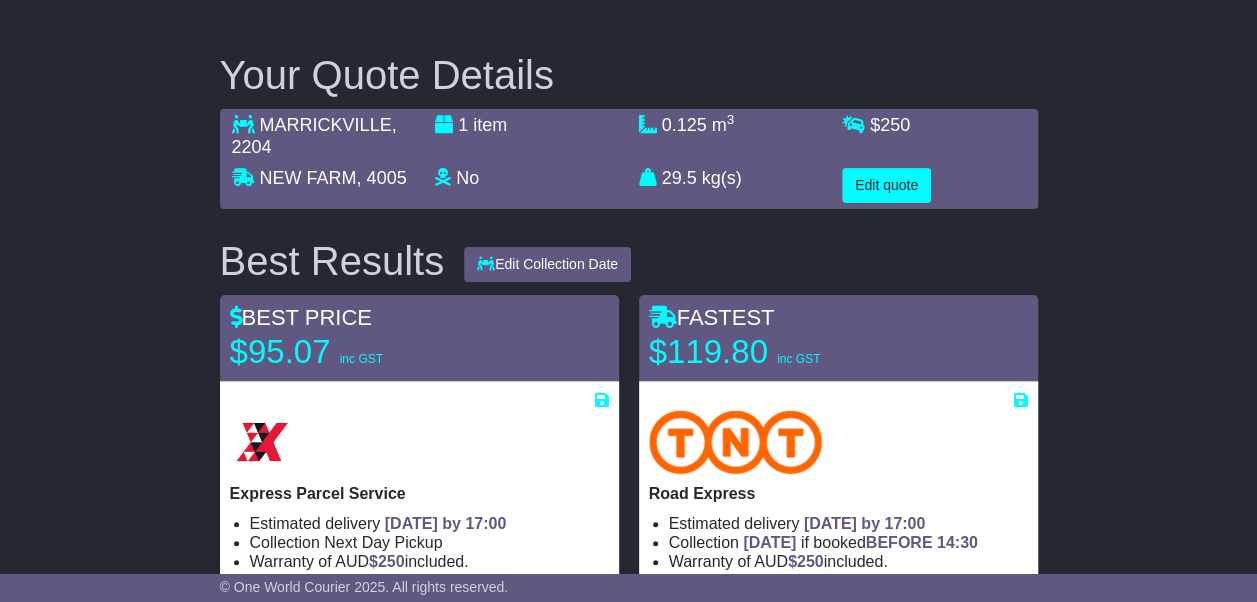 click on "Your Quote Details
[GEOGRAPHIC_DATA] , 2204
NEW FARM , 4005
1   item
No
Lithium Battery
Other Dangerous Goods
0.125
m 3
in 3
29.5
kg(s)
lb(s)
$ 250
Edit quote
Best Results
Edit Collection Date
[DATE] $" at bounding box center (629, 1186) 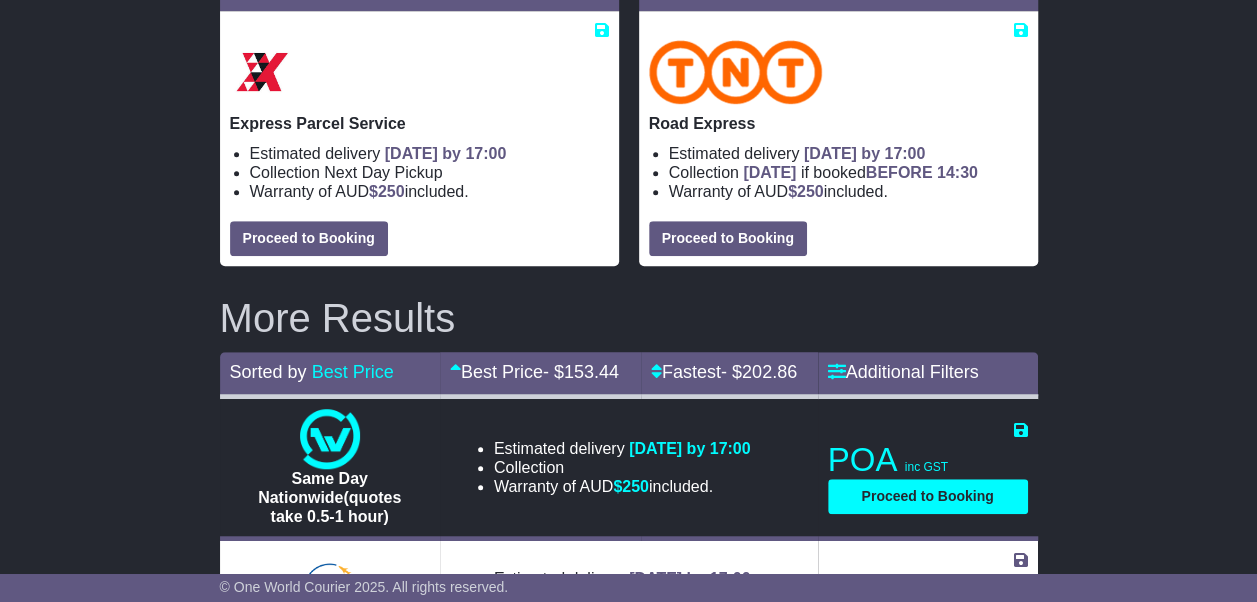 scroll, scrollTop: 340, scrollLeft: 0, axis: vertical 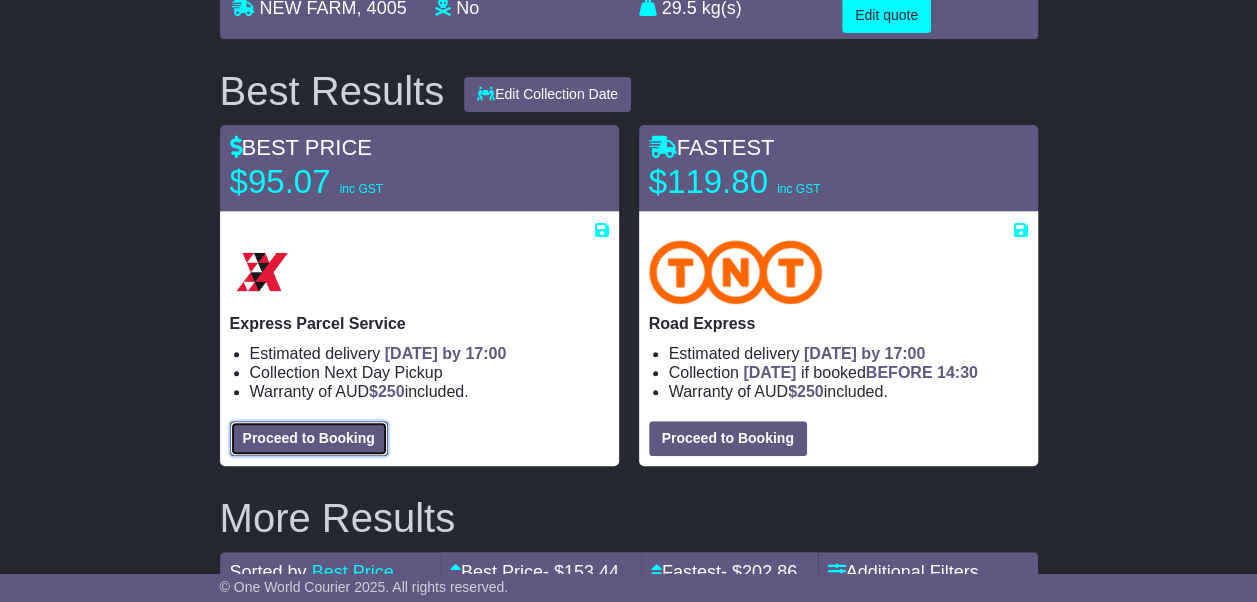 click on "Proceed to Booking" at bounding box center (309, 438) 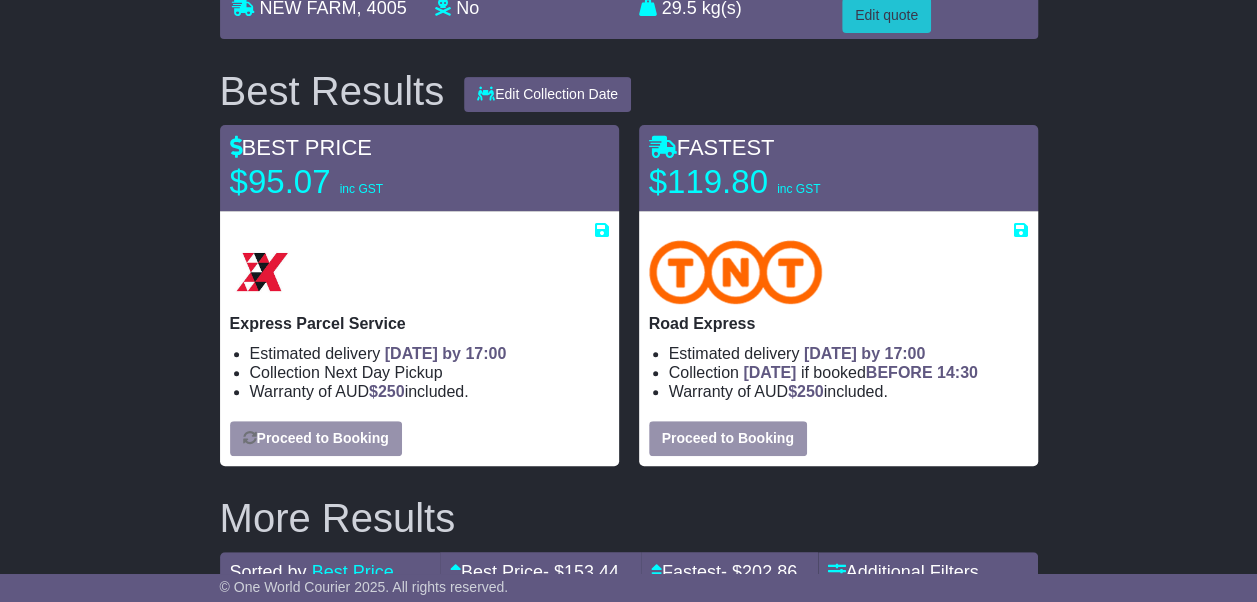 select on "**********" 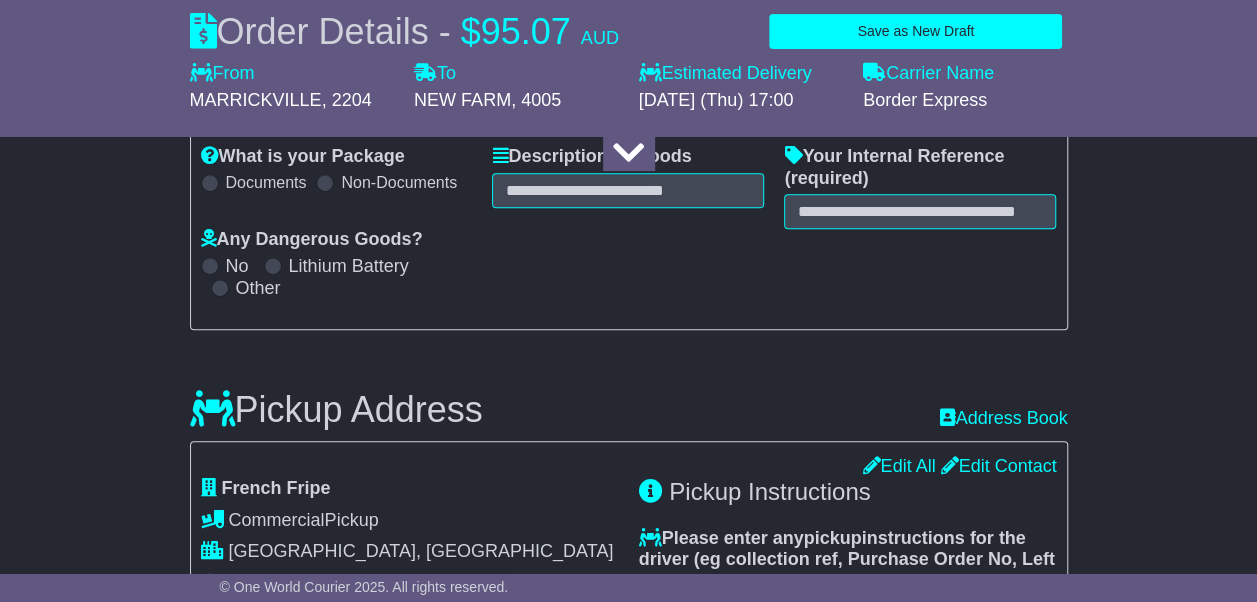 select 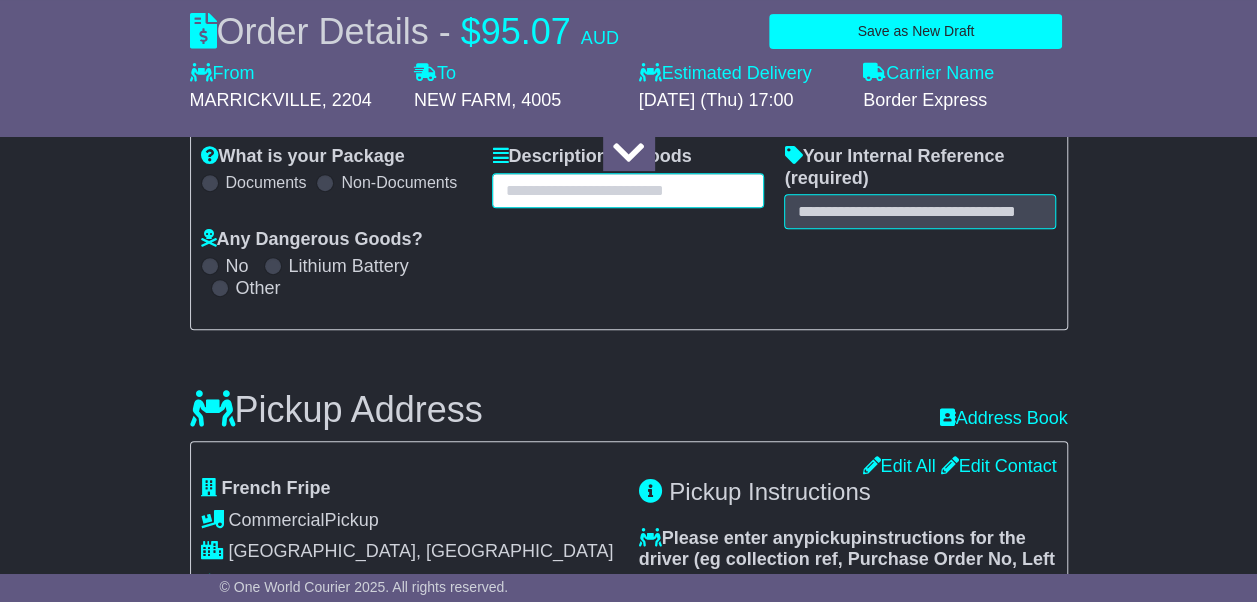 click at bounding box center [628, 190] 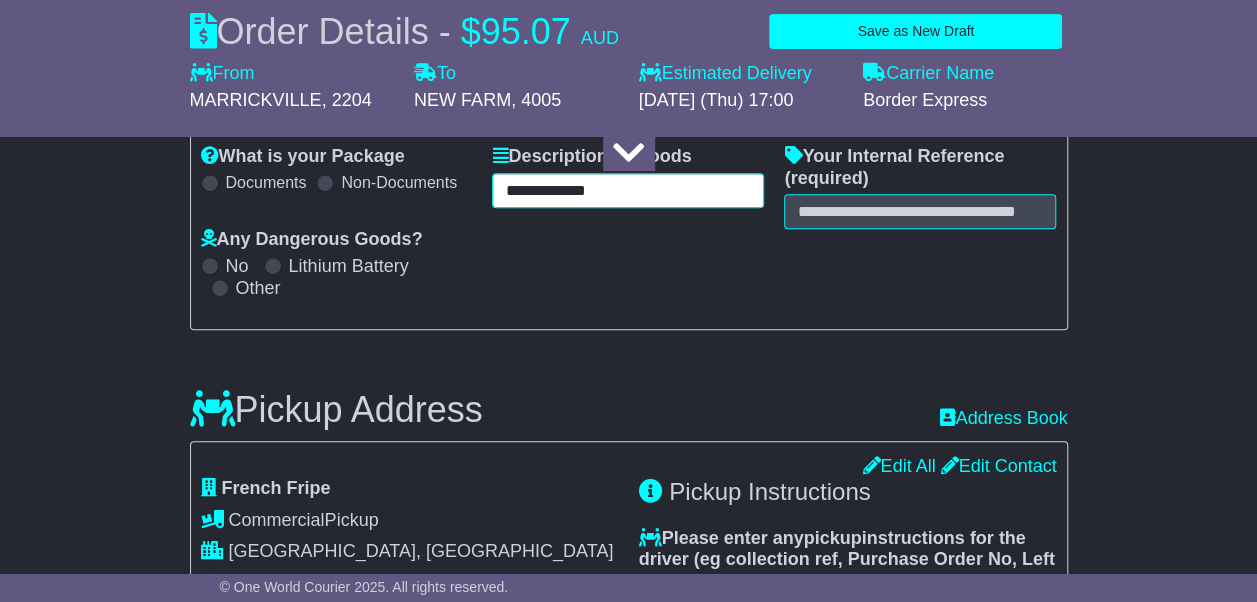 type on "**********" 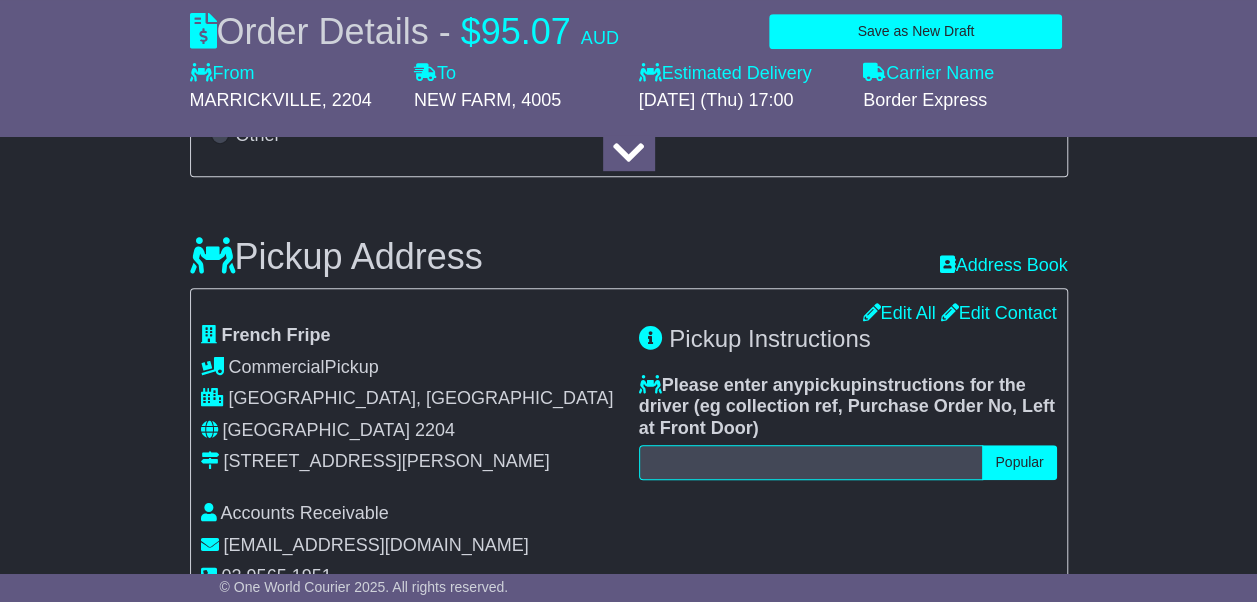 scroll, scrollTop: 640, scrollLeft: 0, axis: vertical 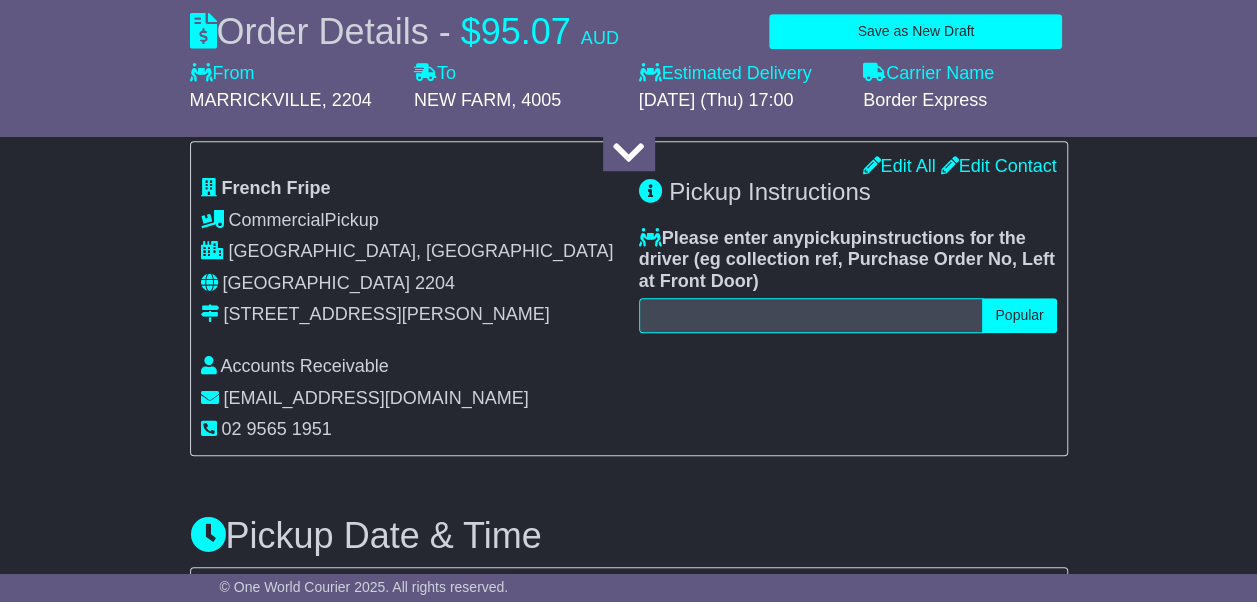 type on "*******" 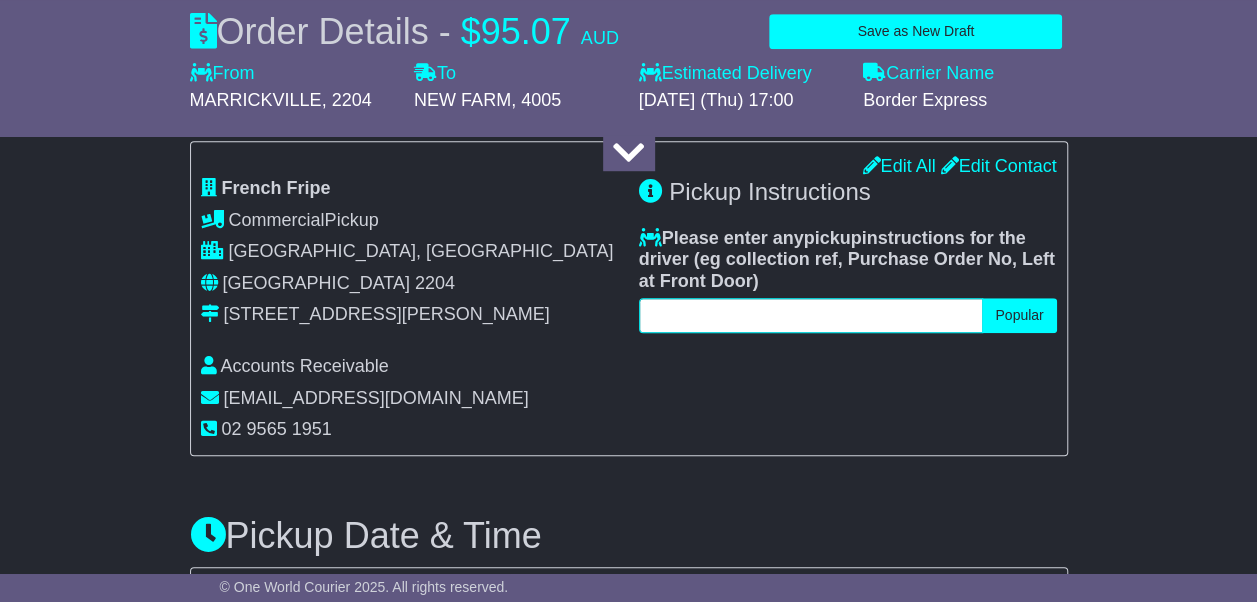 click at bounding box center (811, 315) 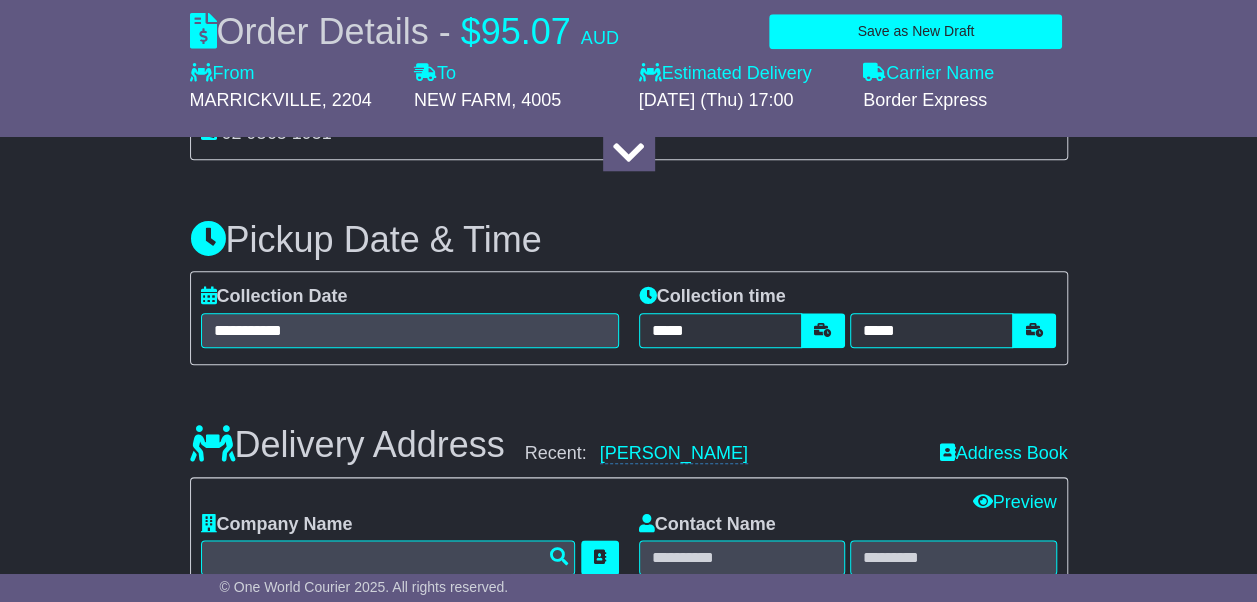 scroll, scrollTop: 940, scrollLeft: 0, axis: vertical 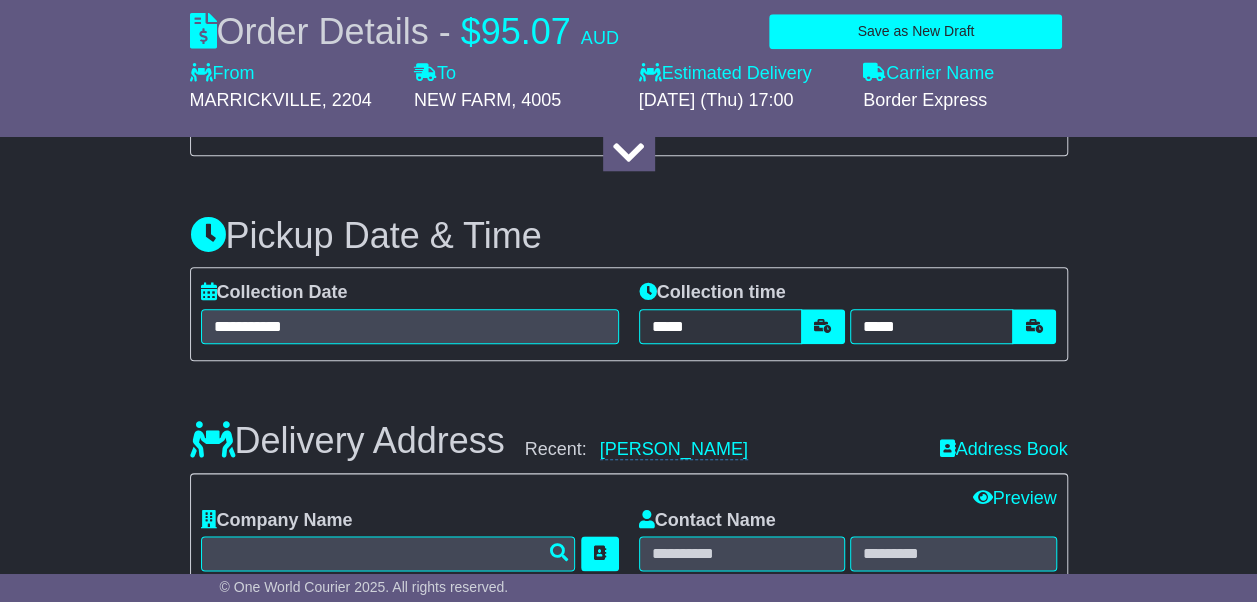 type on "**********" 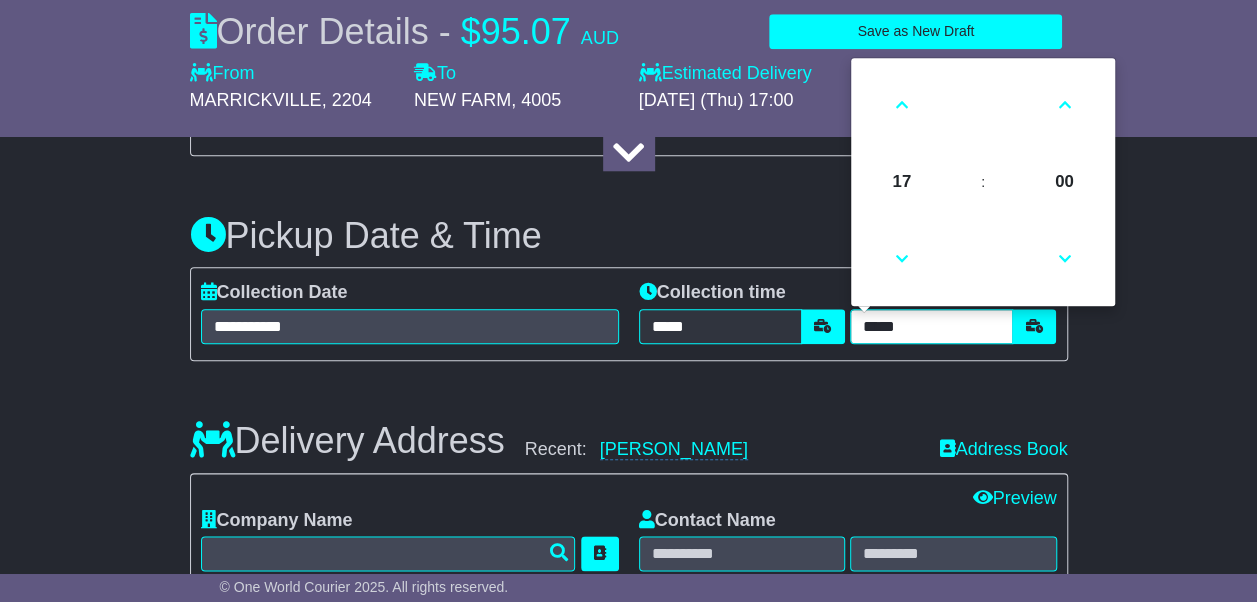 click on "*****" at bounding box center (931, 326) 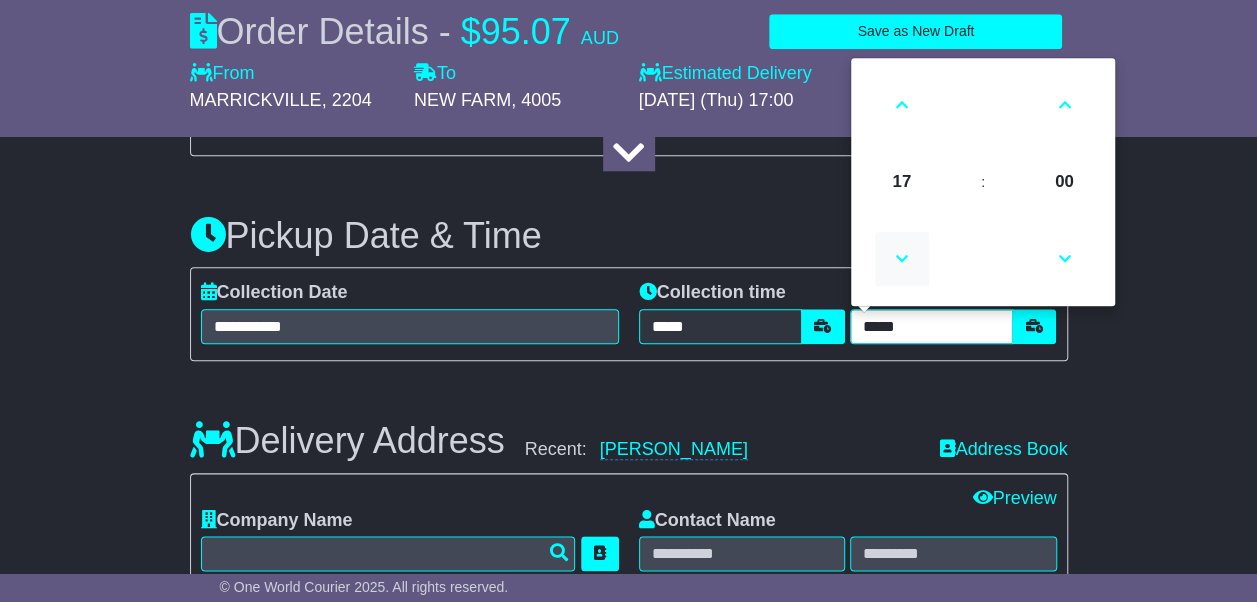 click at bounding box center [902, 259] 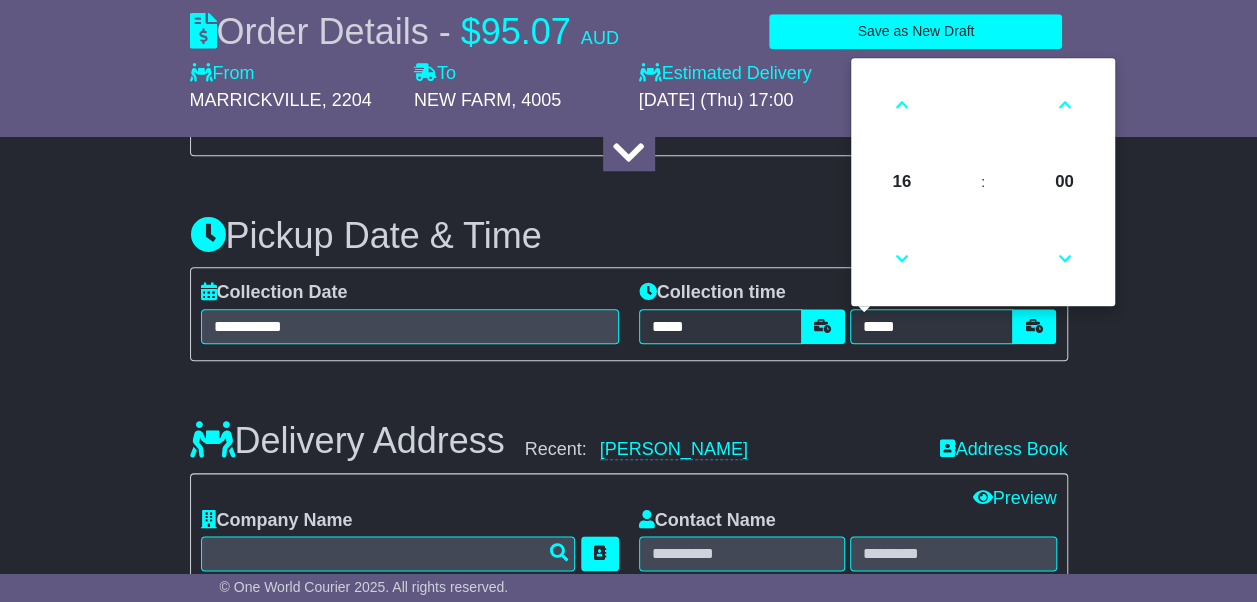 click on "Pickup Date & Time" at bounding box center (629, 236) 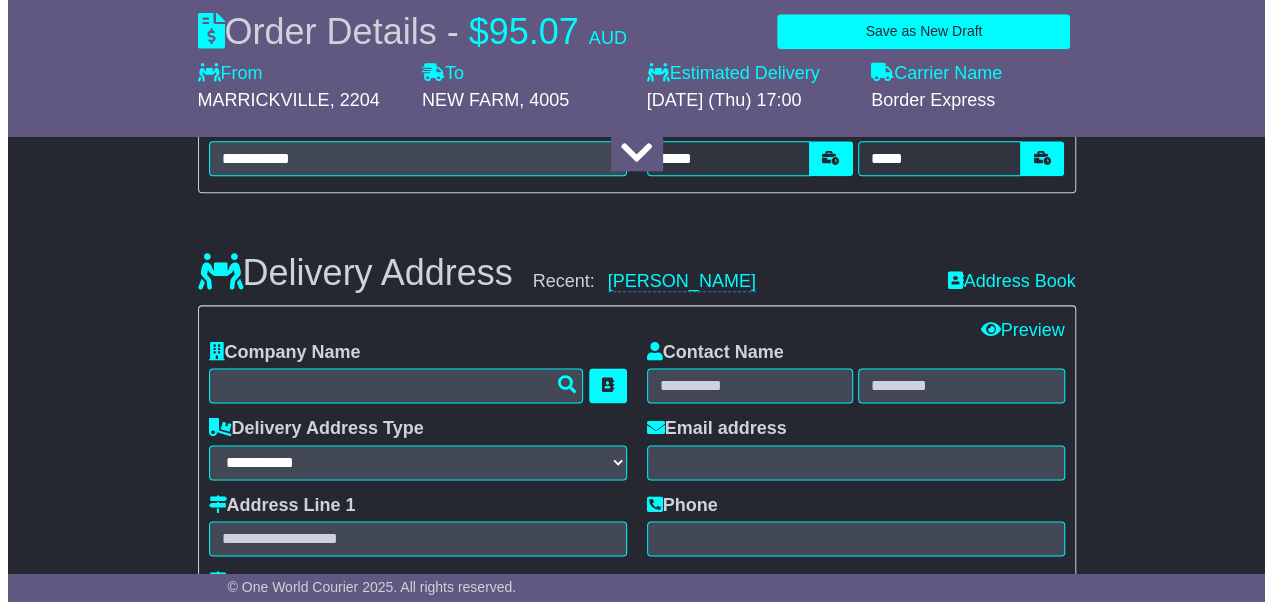 scroll, scrollTop: 1240, scrollLeft: 0, axis: vertical 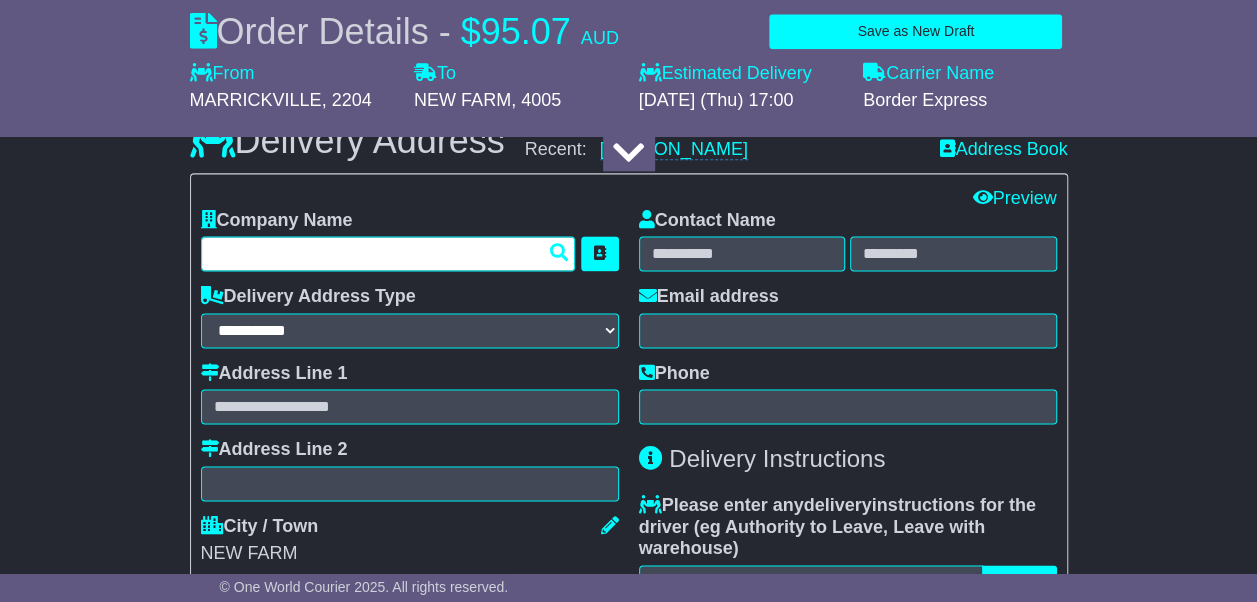 click at bounding box center (388, 253) 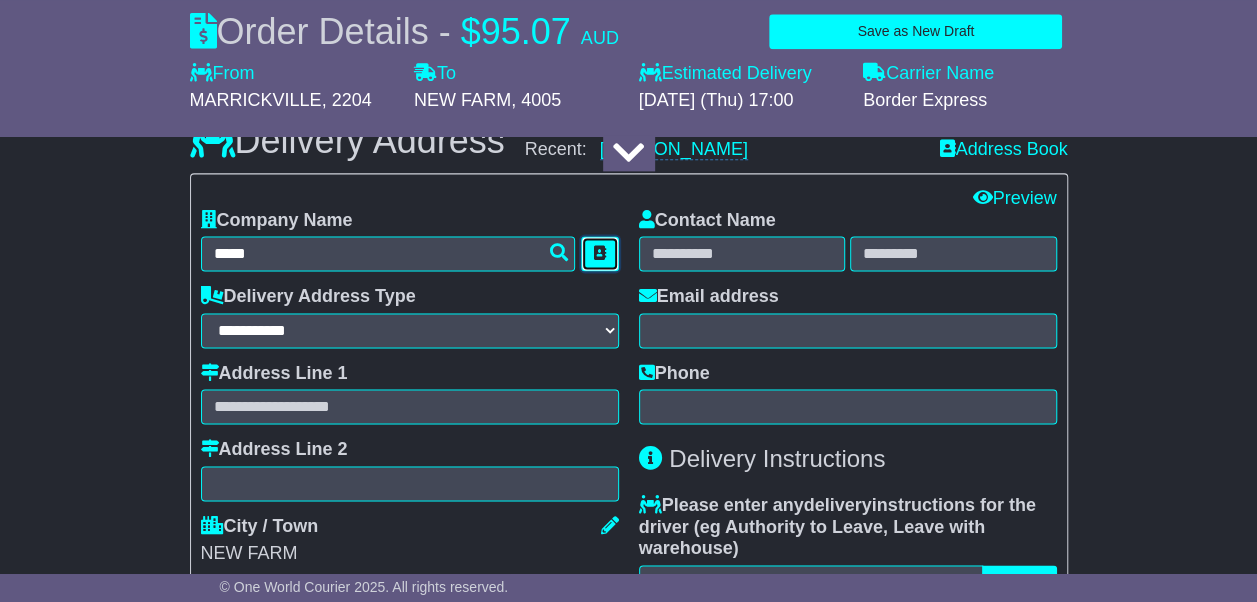 click at bounding box center (600, 253) 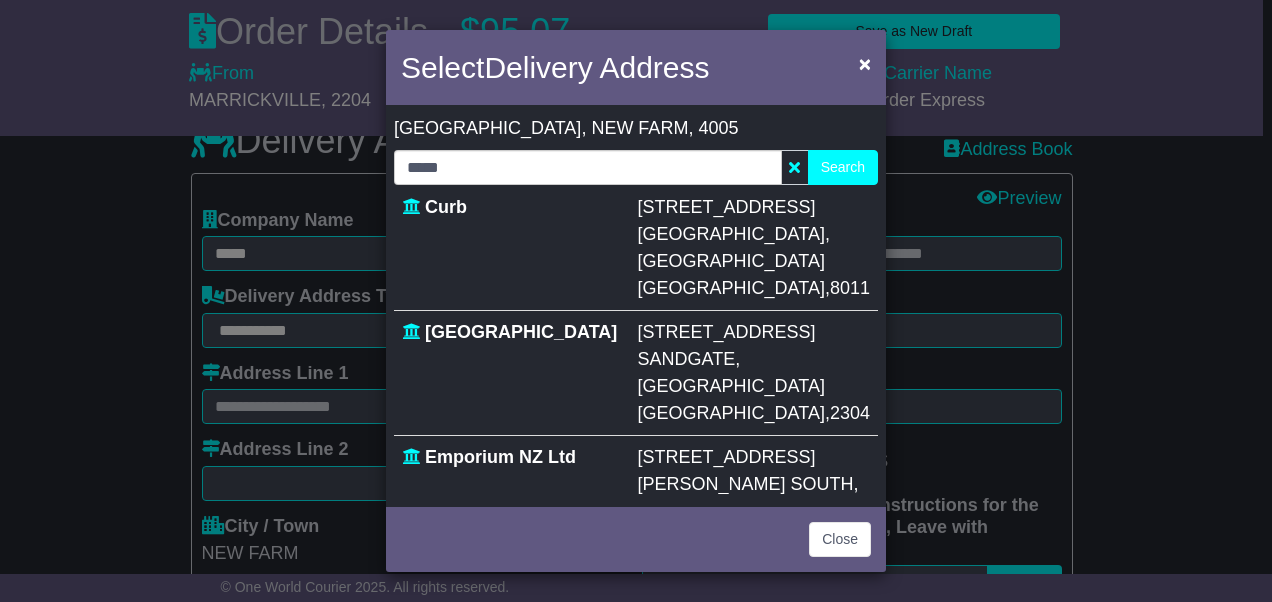 scroll, scrollTop: 500, scrollLeft: 0, axis: vertical 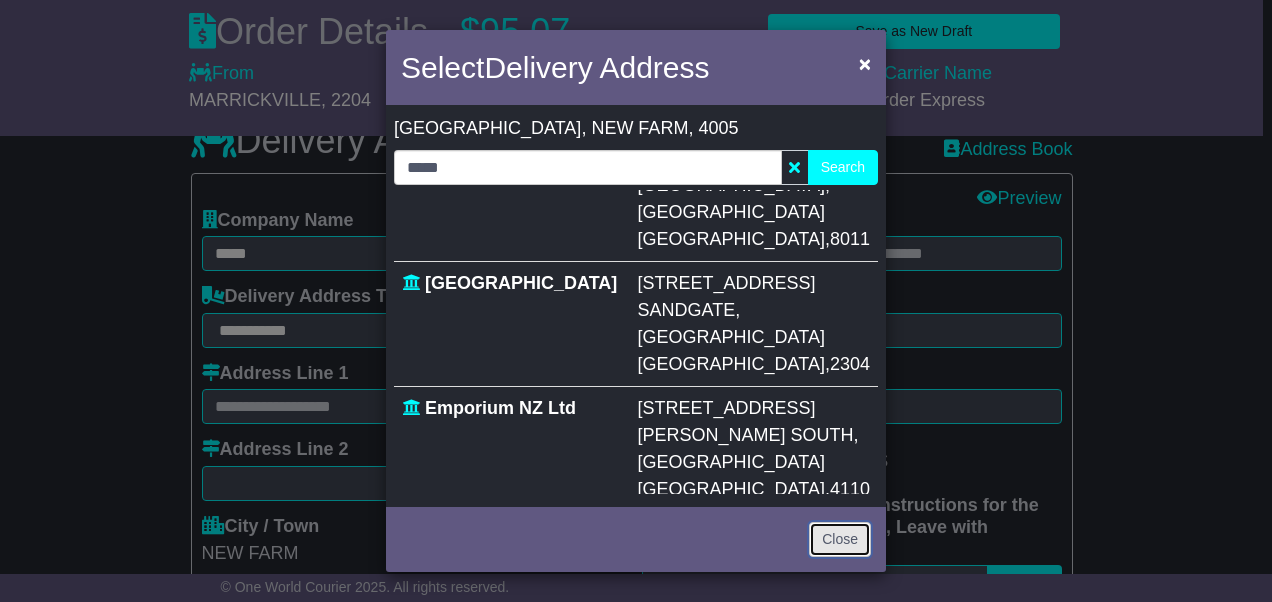 click on "Close" at bounding box center (840, 539) 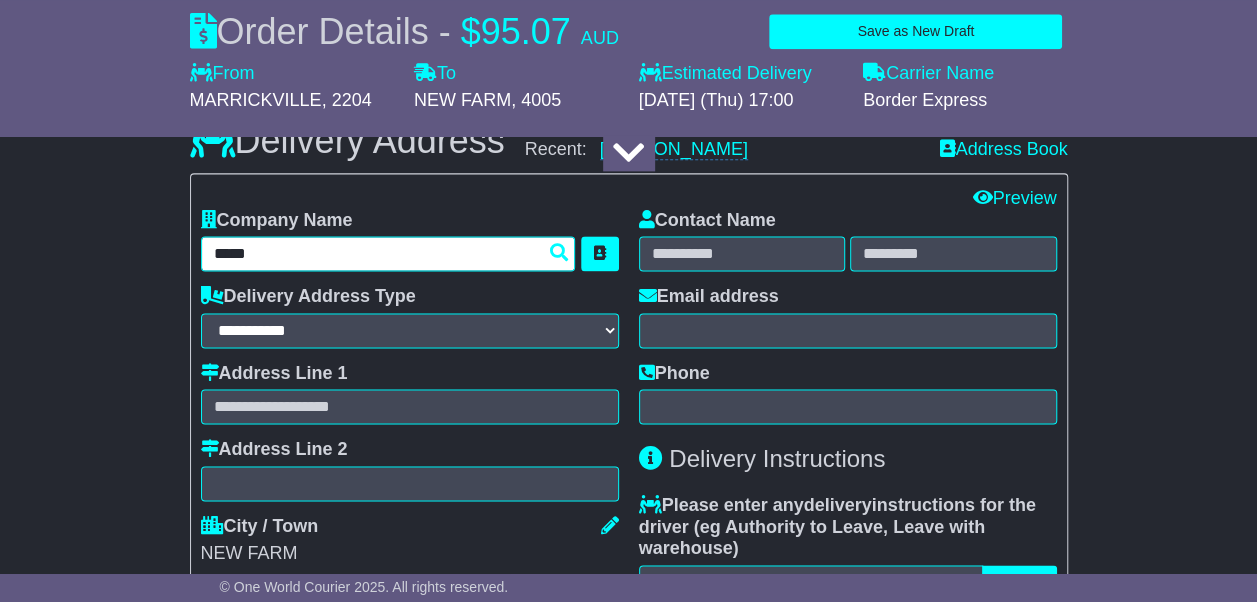 click on "*****" at bounding box center [388, 253] 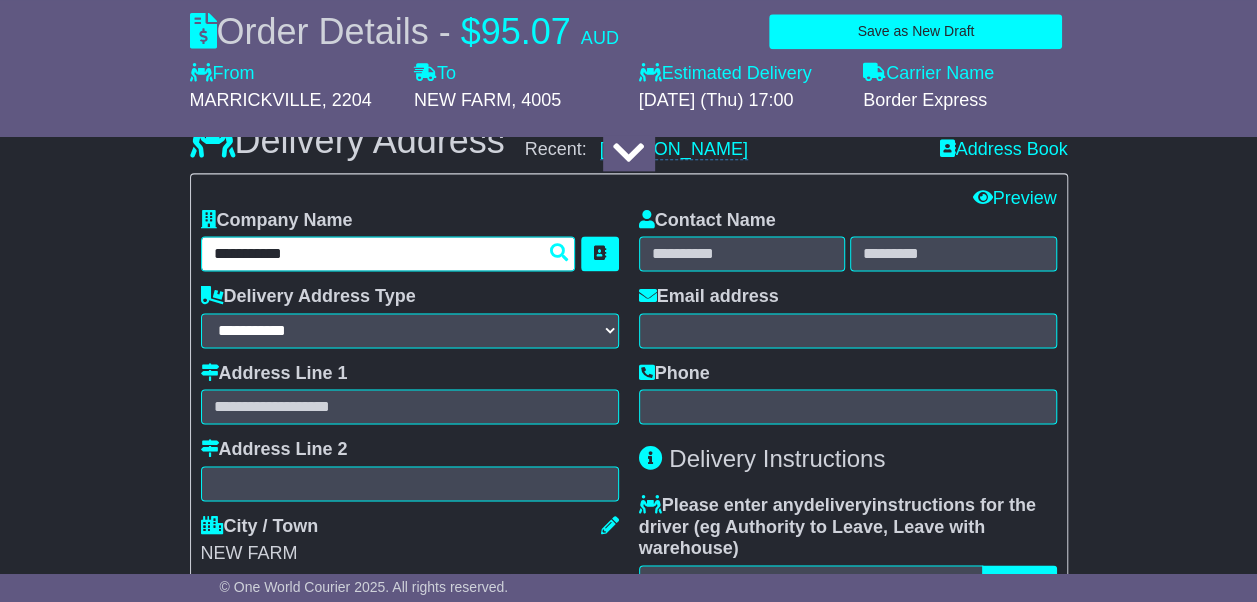 type on "**********" 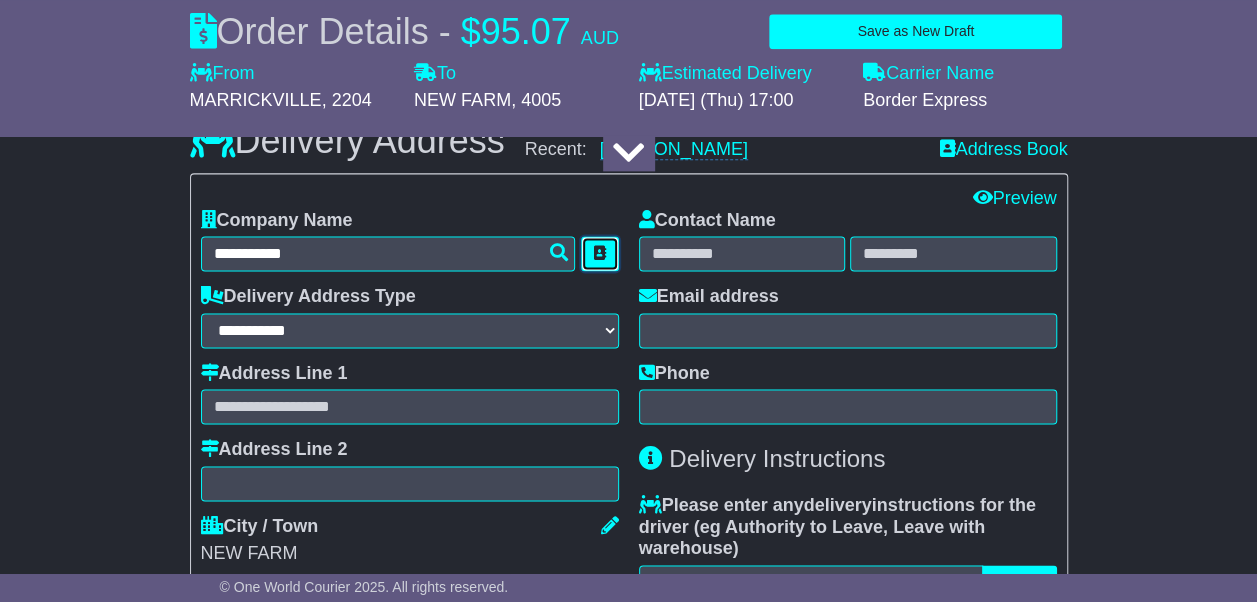 click at bounding box center (600, 253) 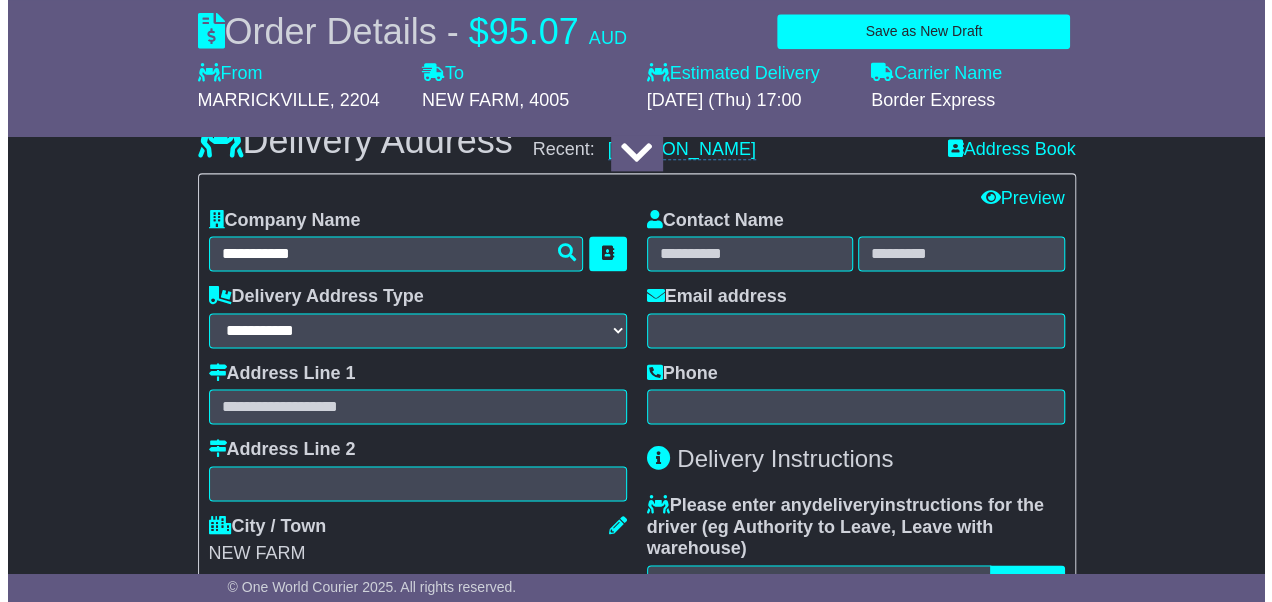 type on "**********" 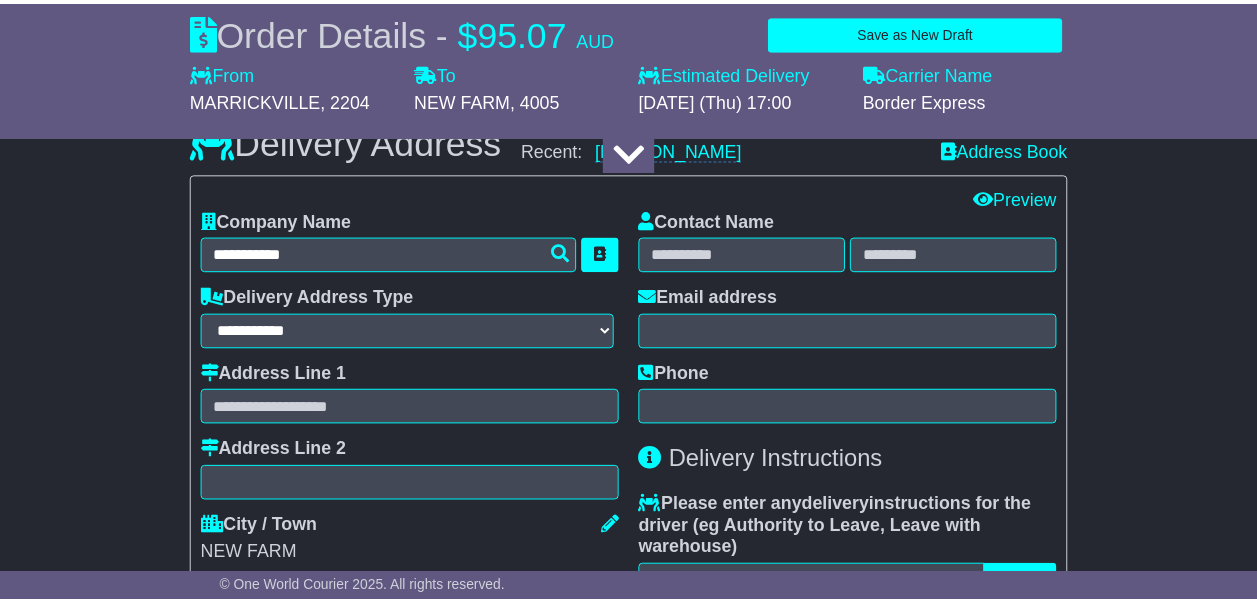 scroll, scrollTop: 0, scrollLeft: 0, axis: both 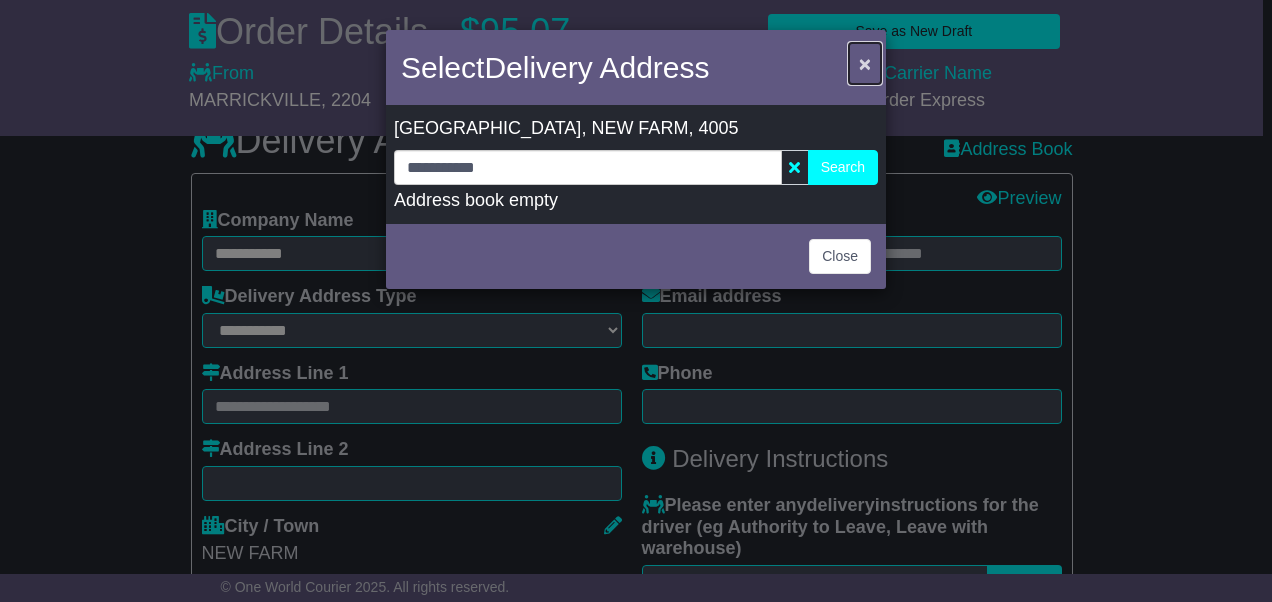 click on "×" at bounding box center [865, 63] 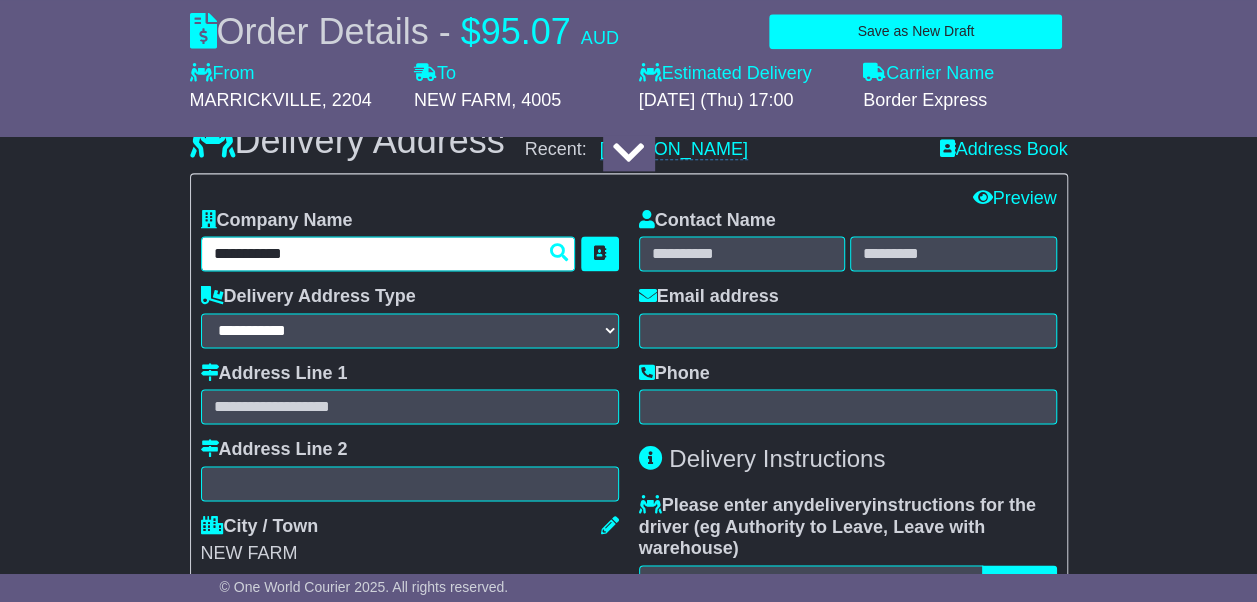drag, startPoint x: 344, startPoint y: 246, endPoint x: 0, endPoint y: 191, distance: 348.36905 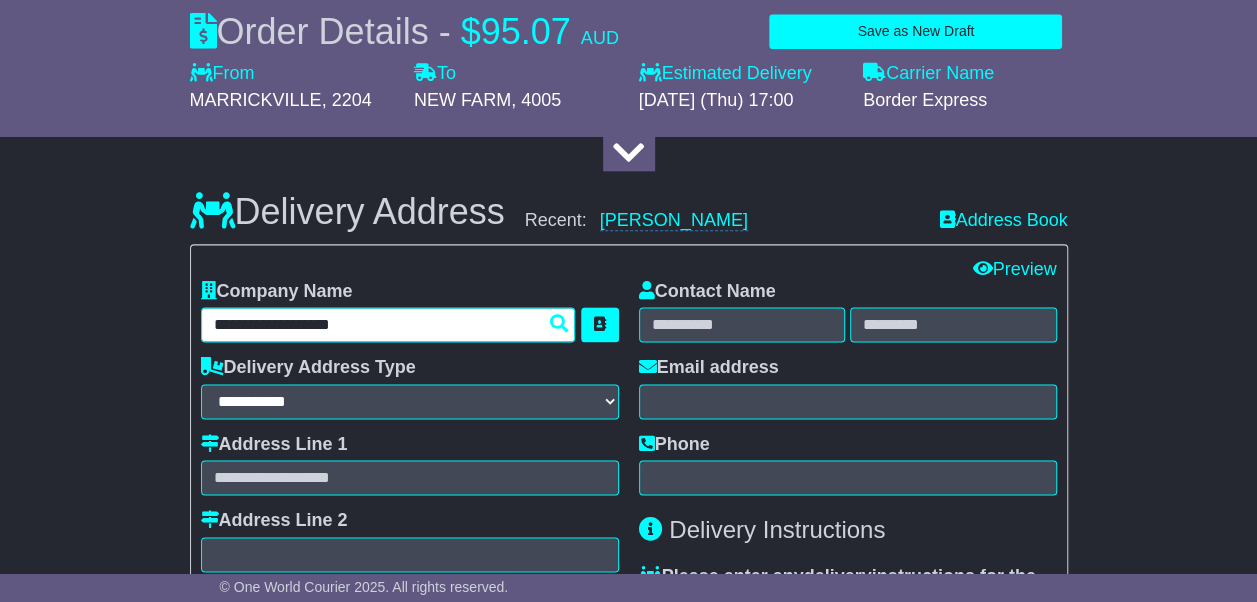 scroll, scrollTop: 1200, scrollLeft: 0, axis: vertical 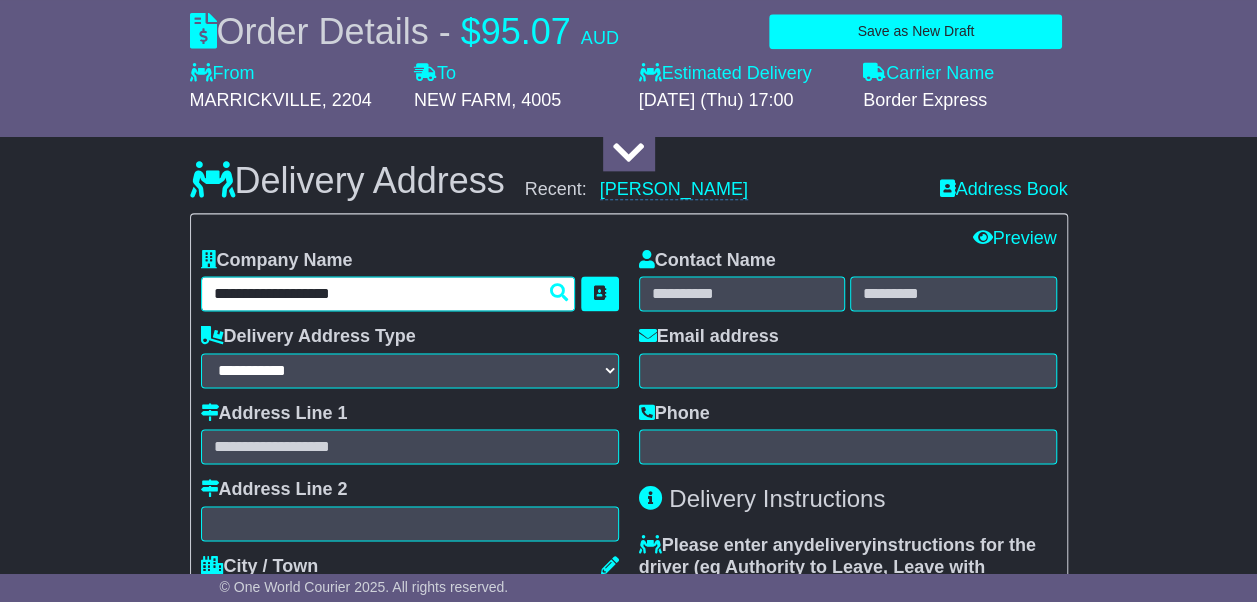 type on "**********" 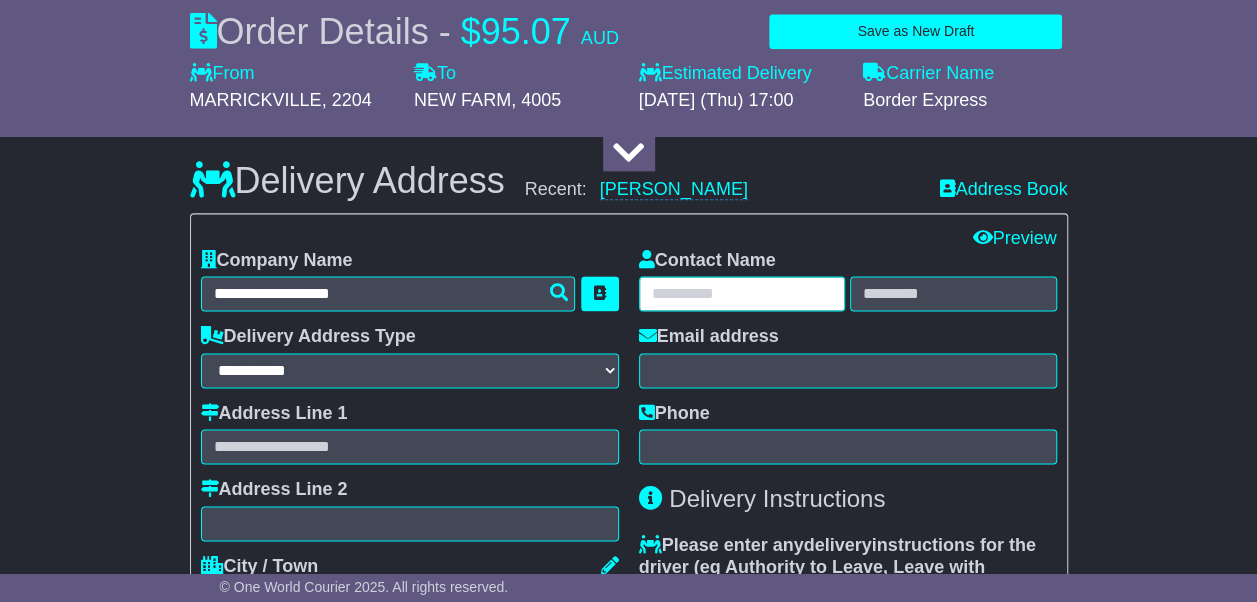 click at bounding box center (742, 293) 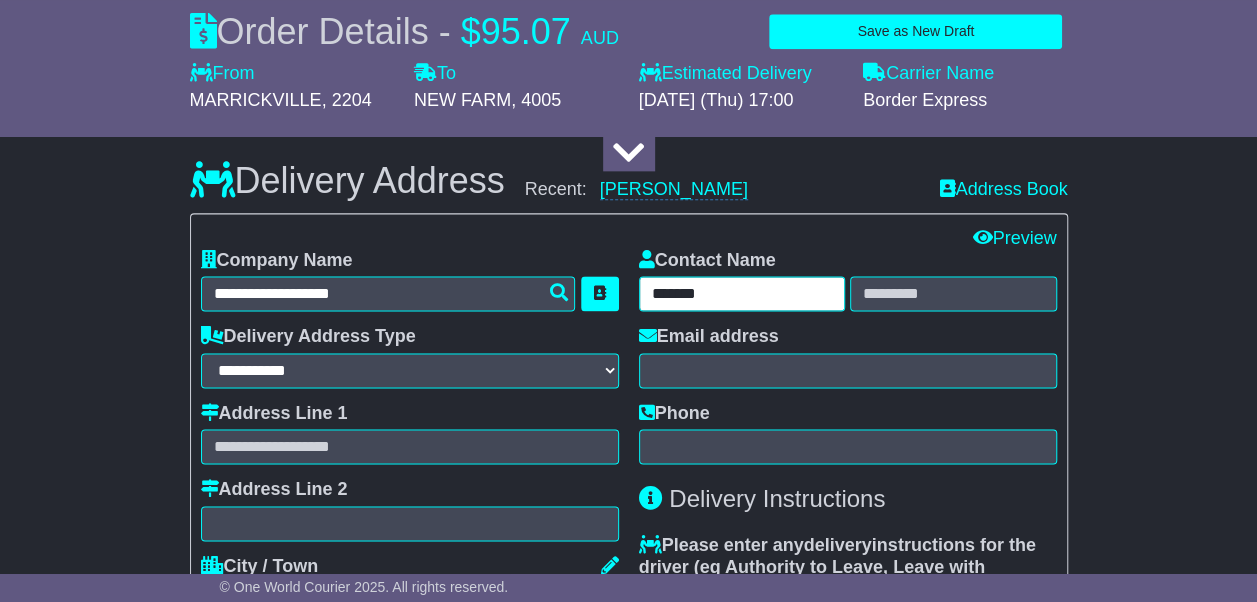 type on "*******" 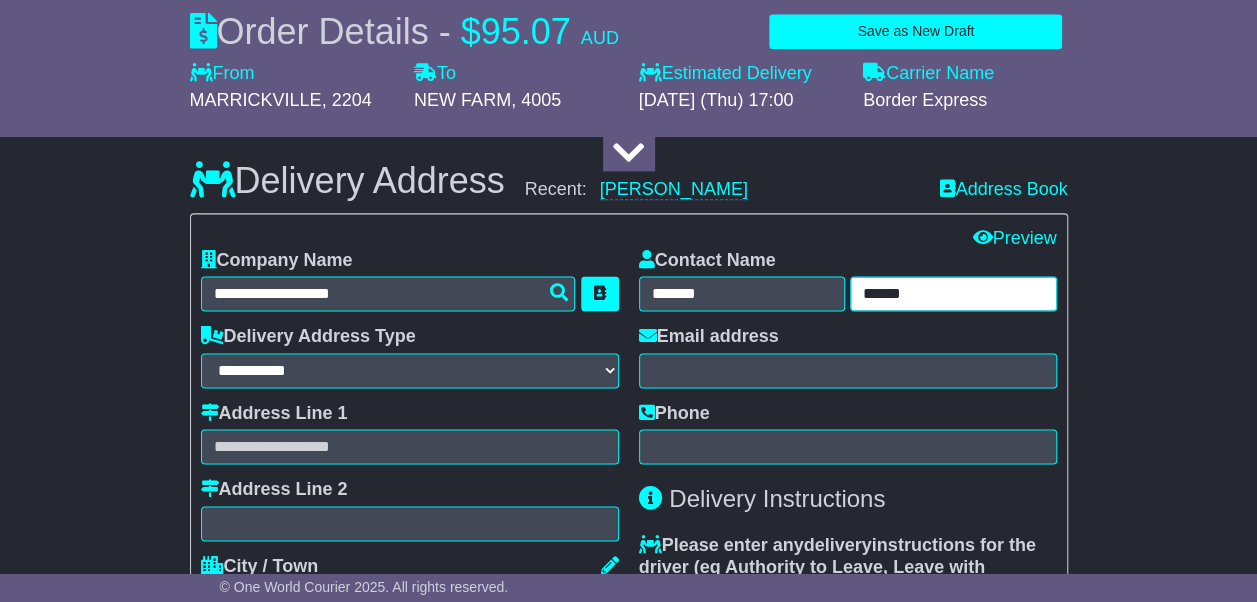 type on "******" 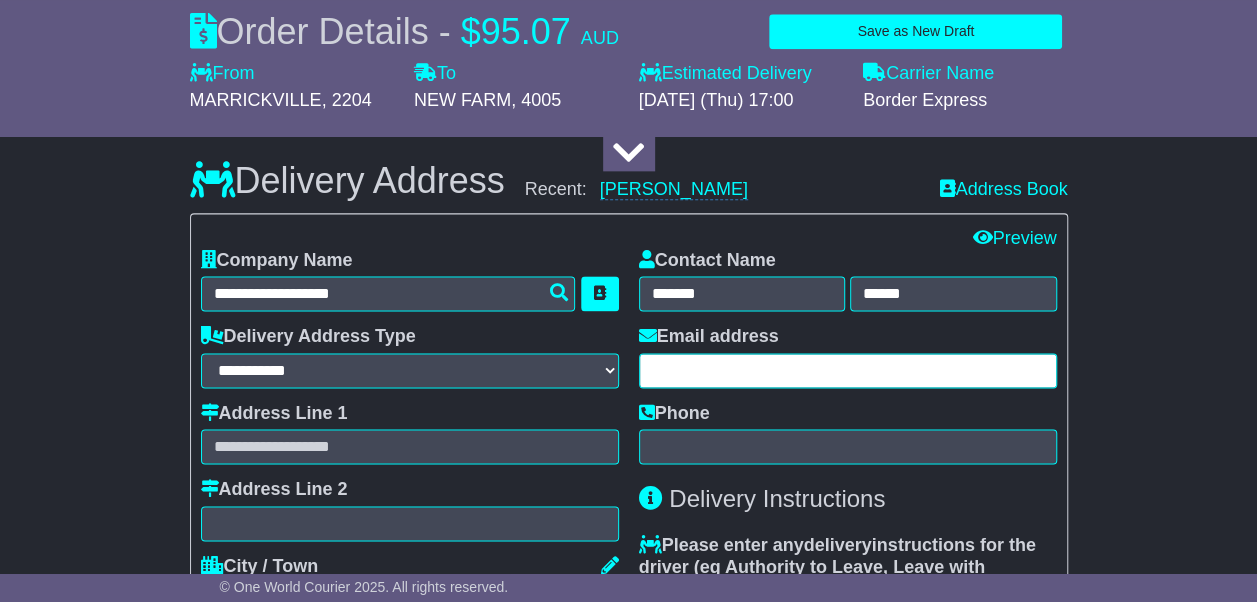 click at bounding box center [848, 370] 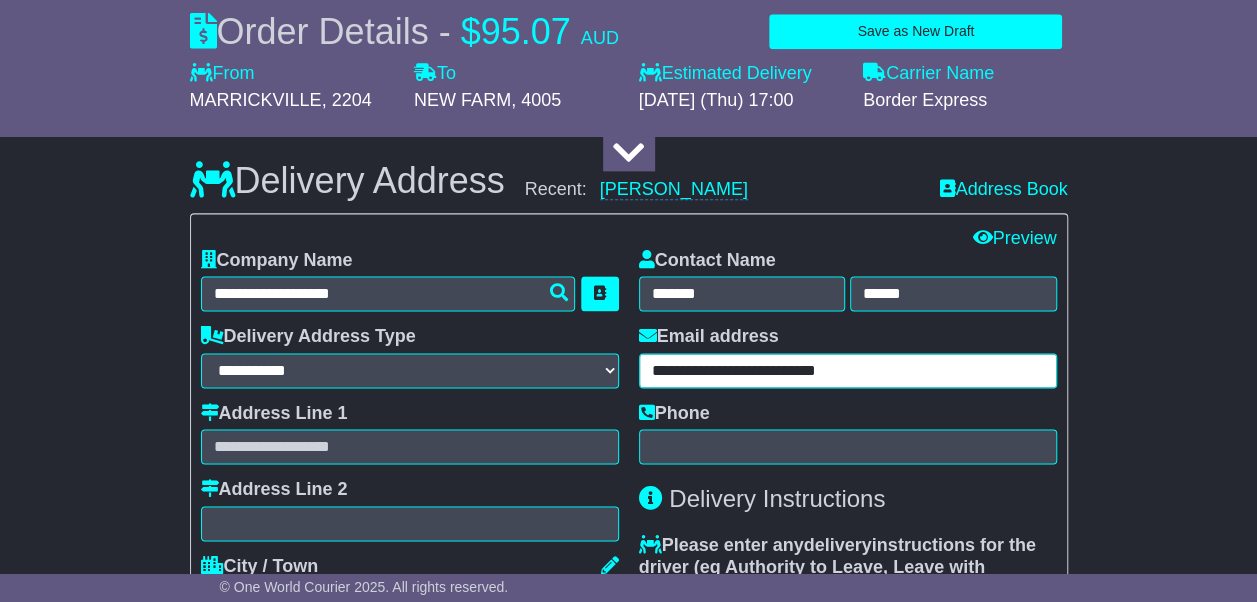 type on "**********" 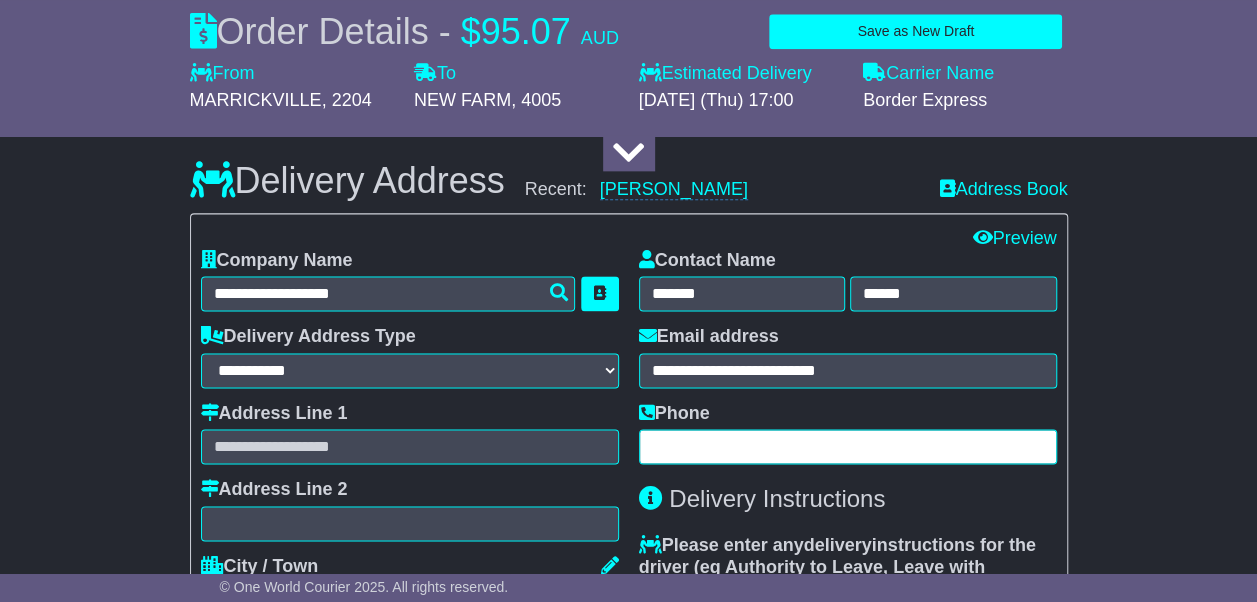 click at bounding box center [848, 446] 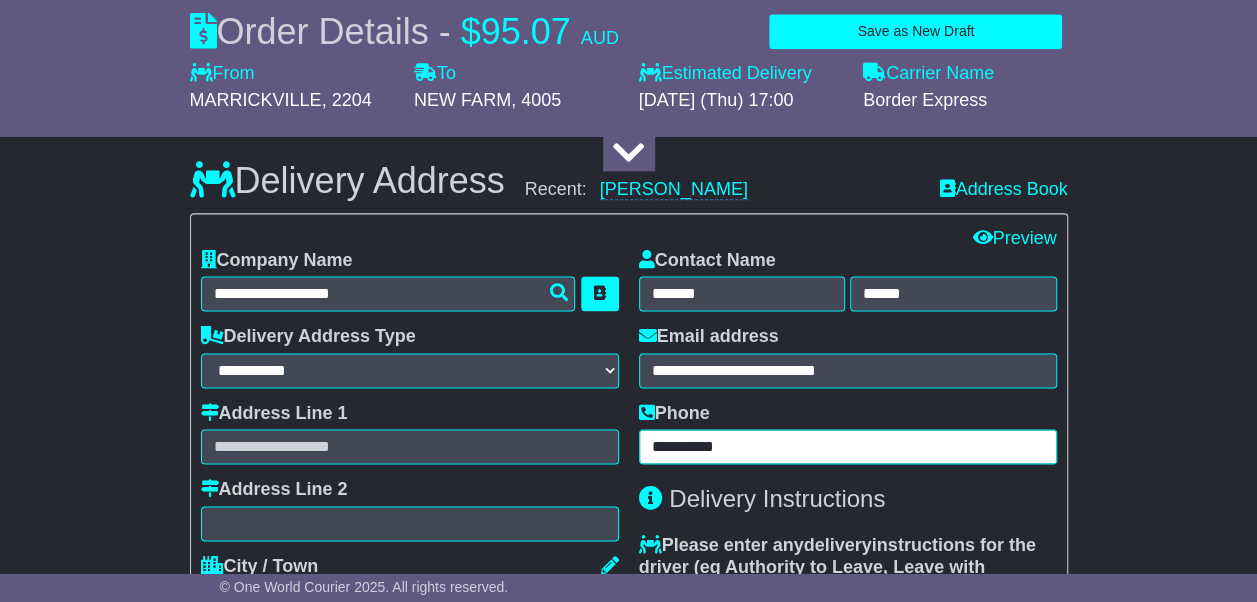 type on "**********" 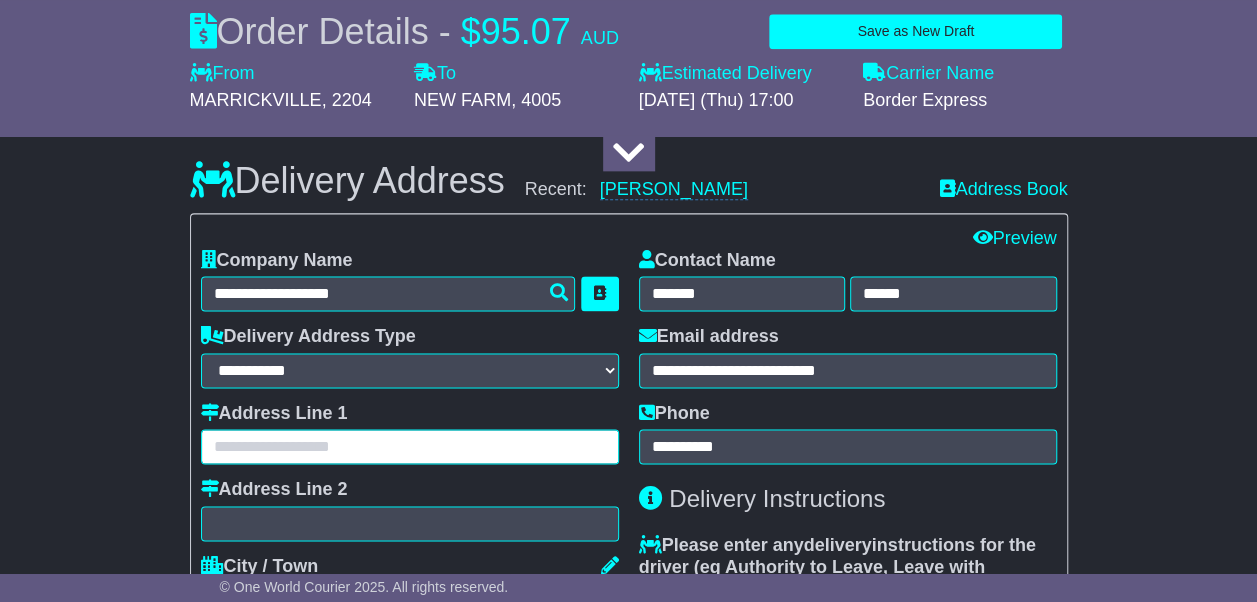 click at bounding box center [410, 446] 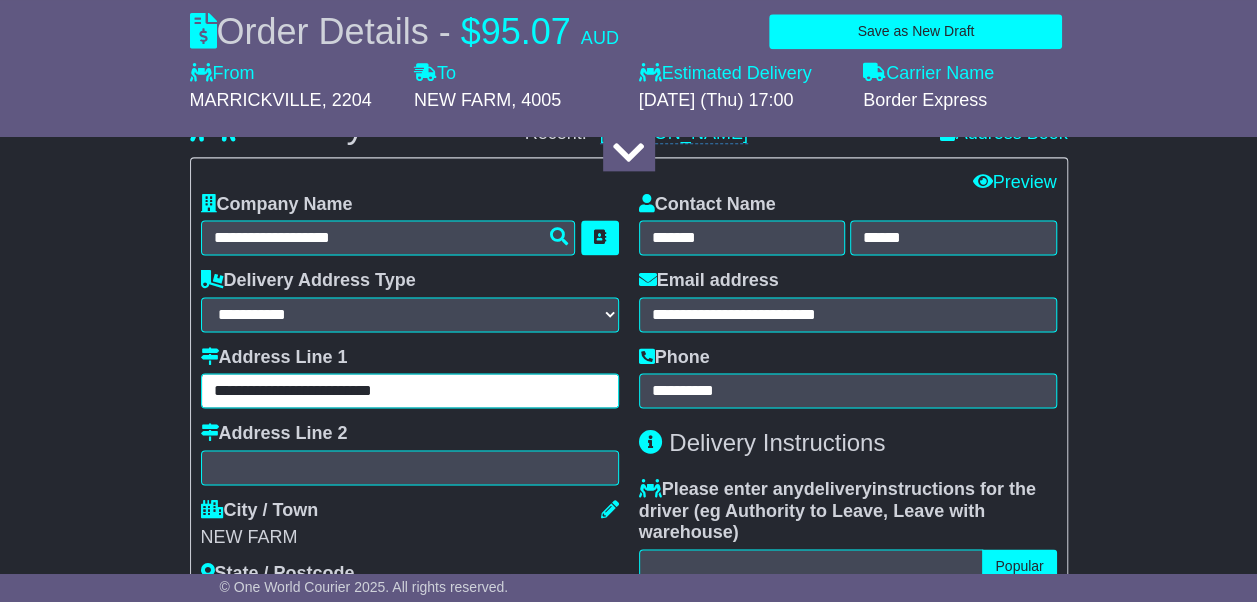 scroll, scrollTop: 1300, scrollLeft: 0, axis: vertical 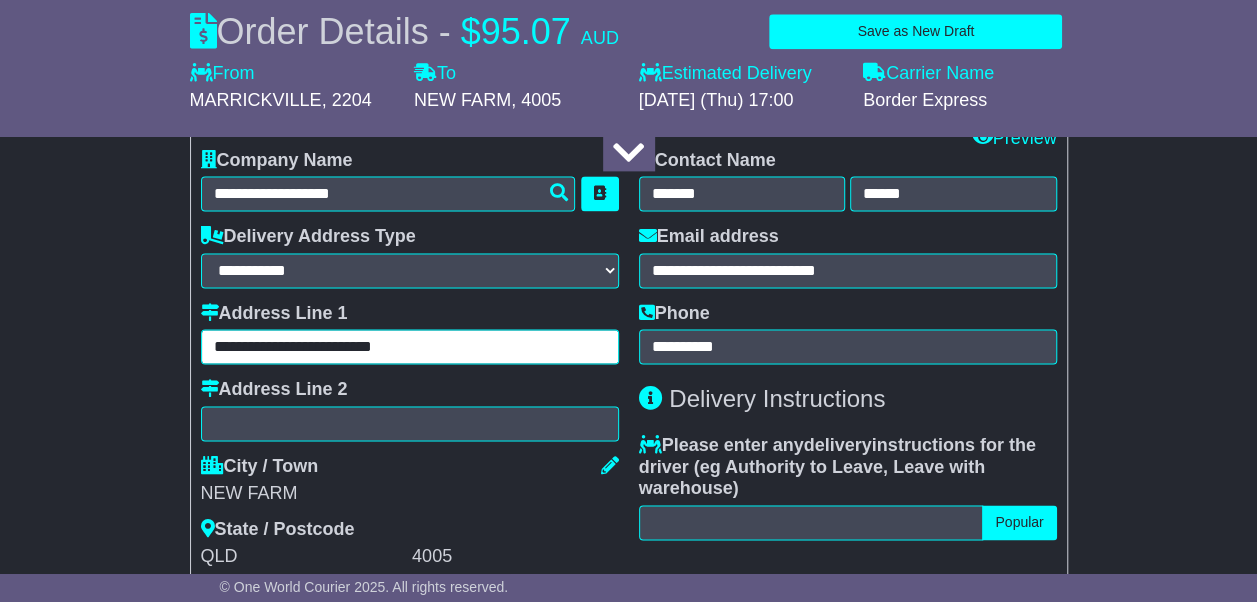 type on "**********" 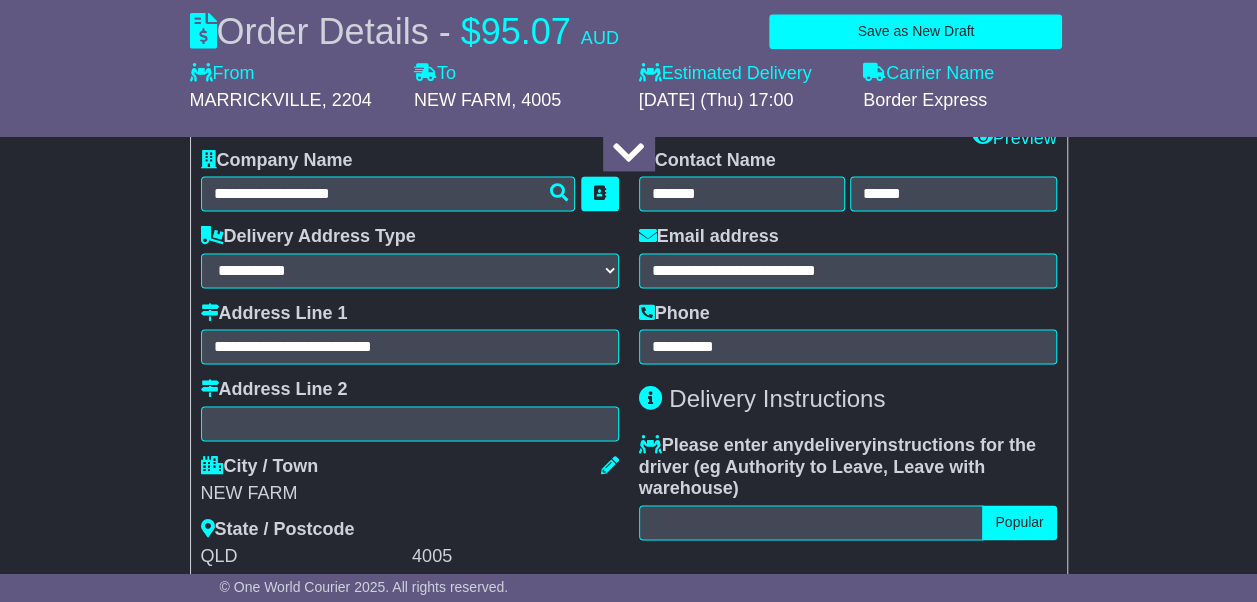 click on "**********" at bounding box center (628, 415) 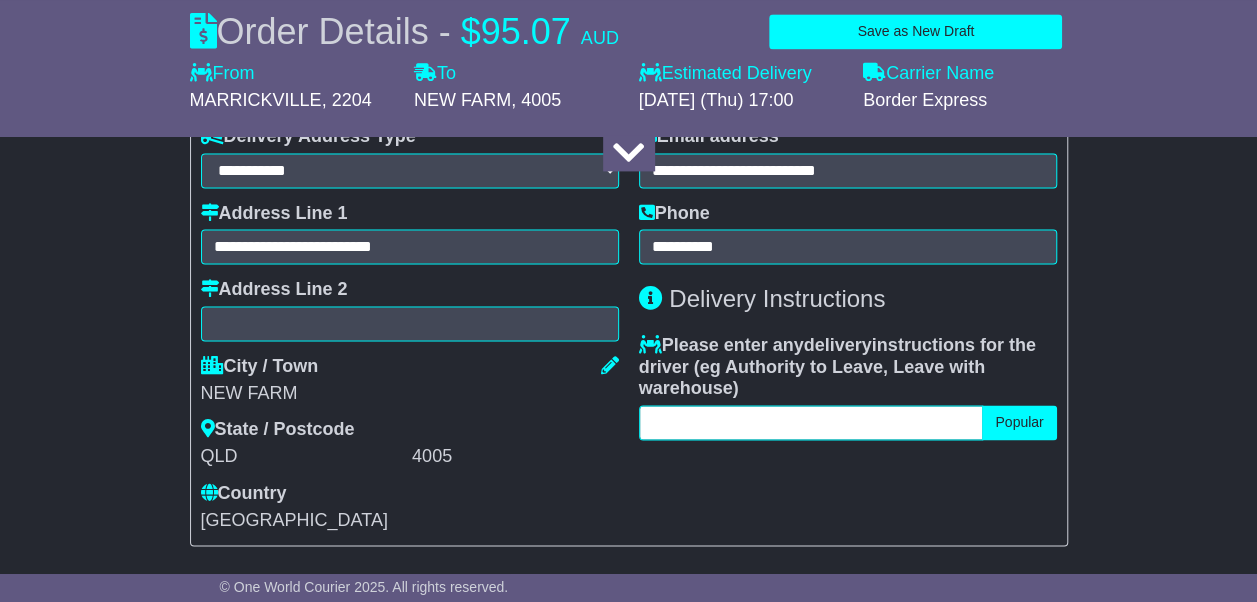 click at bounding box center [811, 422] 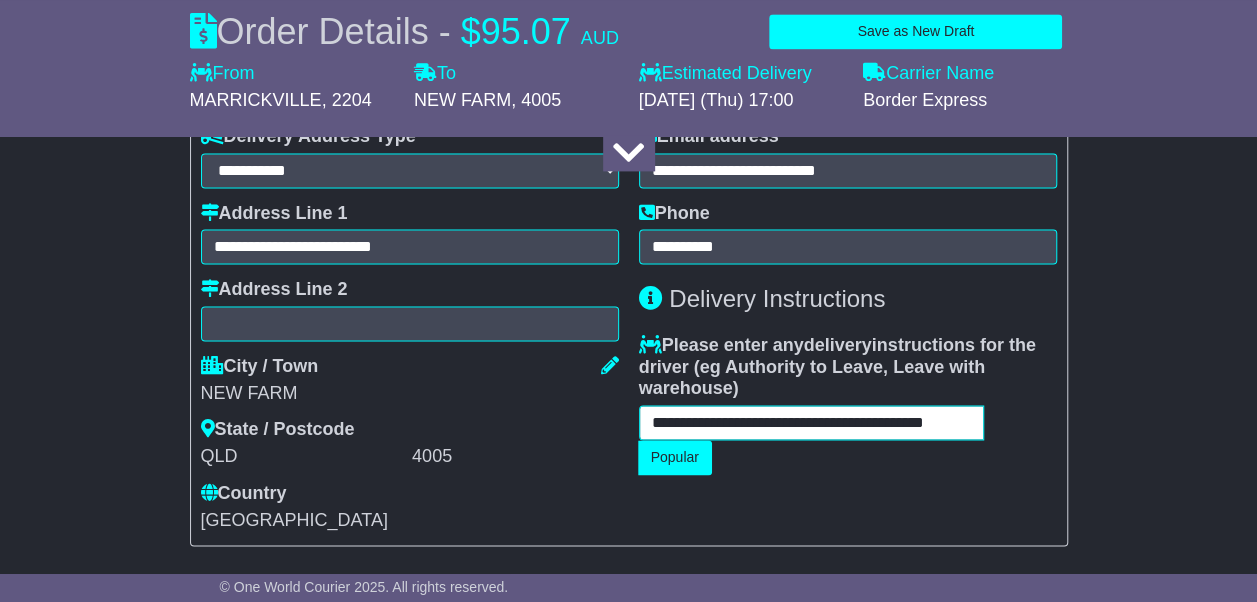 scroll, scrollTop: 0, scrollLeft: 11, axis: horizontal 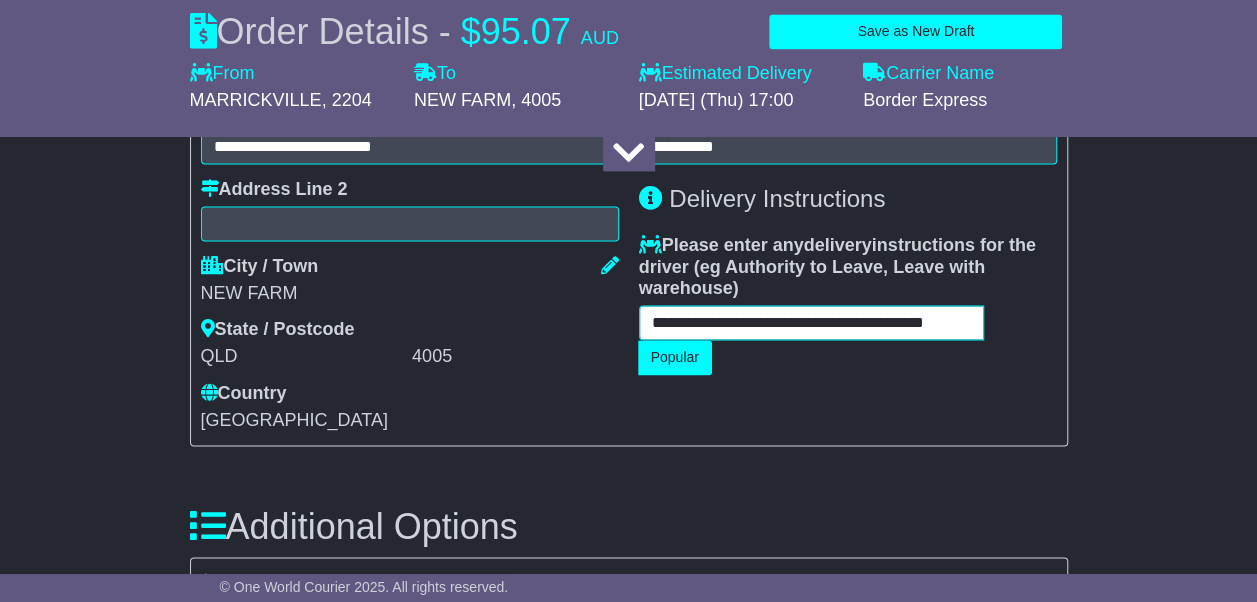click on "**********" at bounding box center [812, 322] 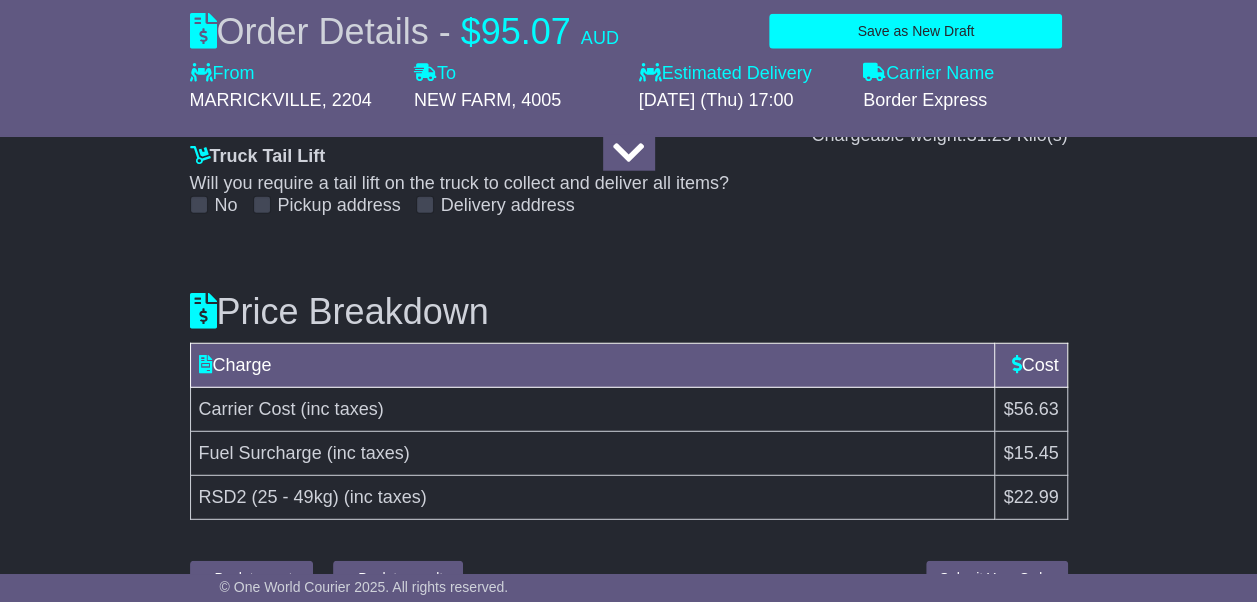 scroll, scrollTop: 2538, scrollLeft: 0, axis: vertical 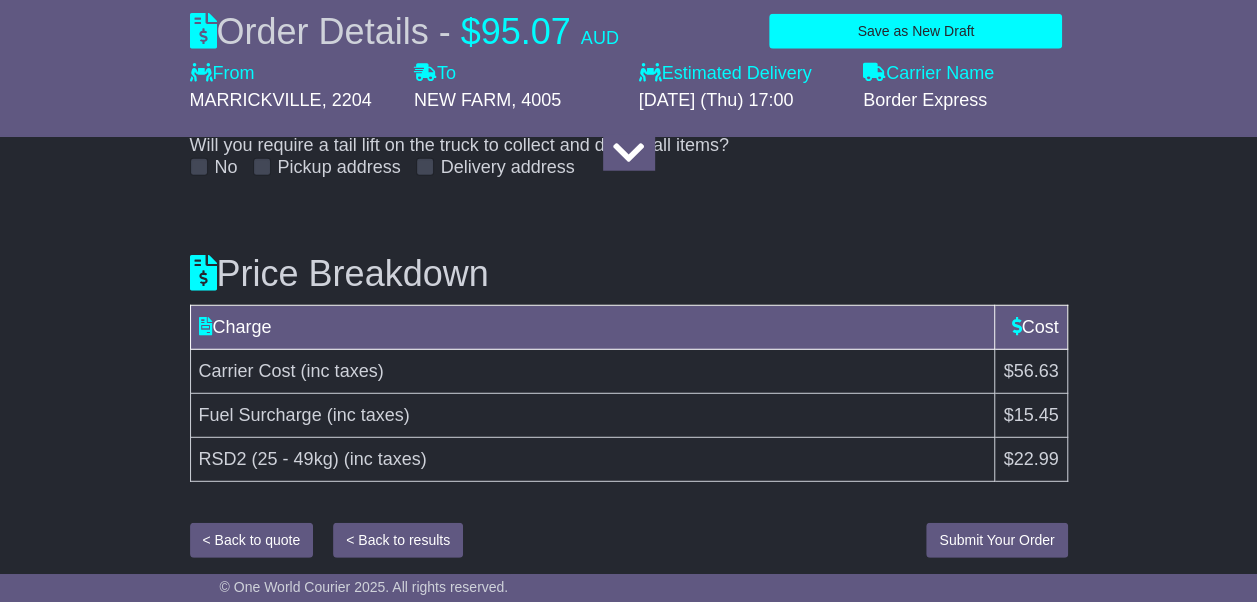 type on "**********" 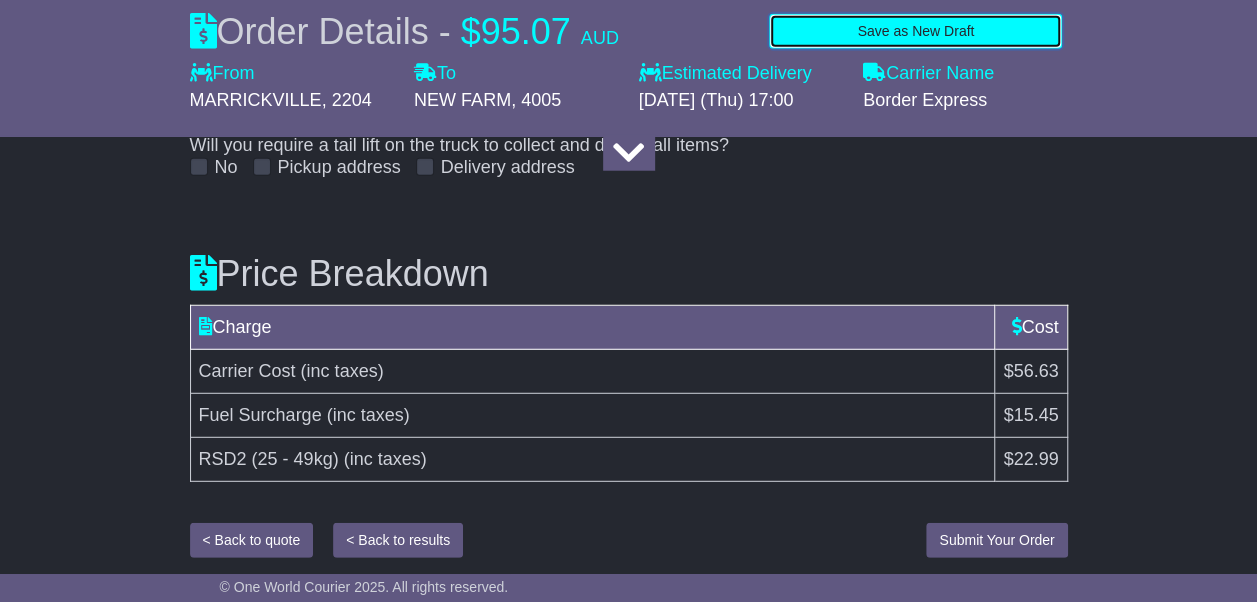click on "Save as New Draft" at bounding box center (915, 31) 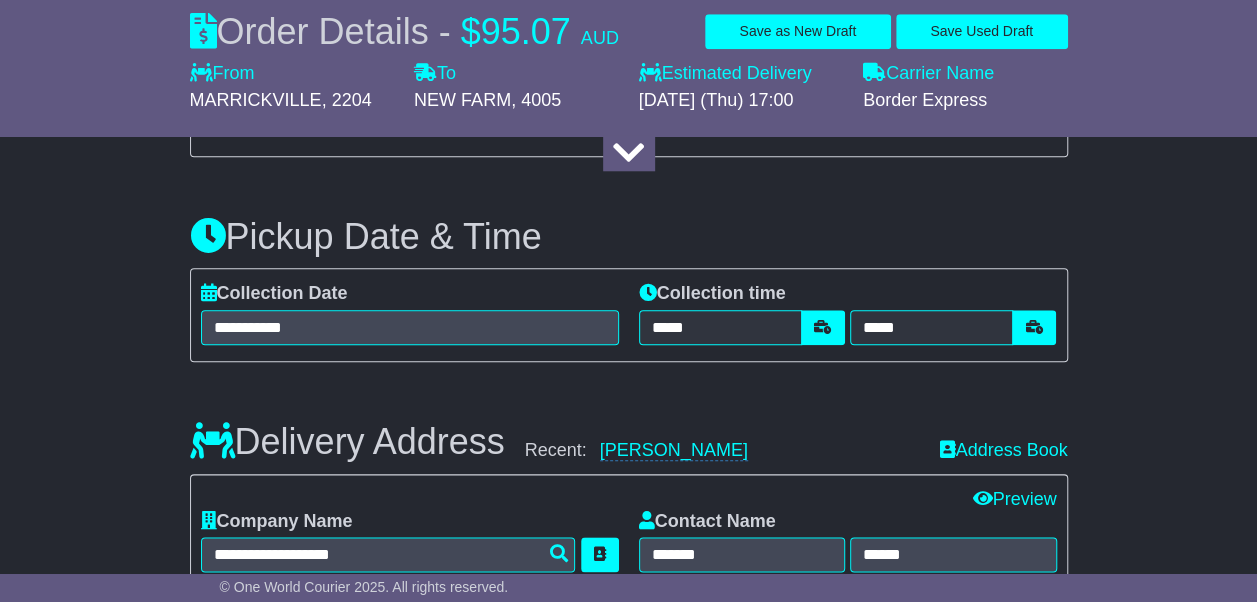 scroll, scrollTop: 938, scrollLeft: 0, axis: vertical 